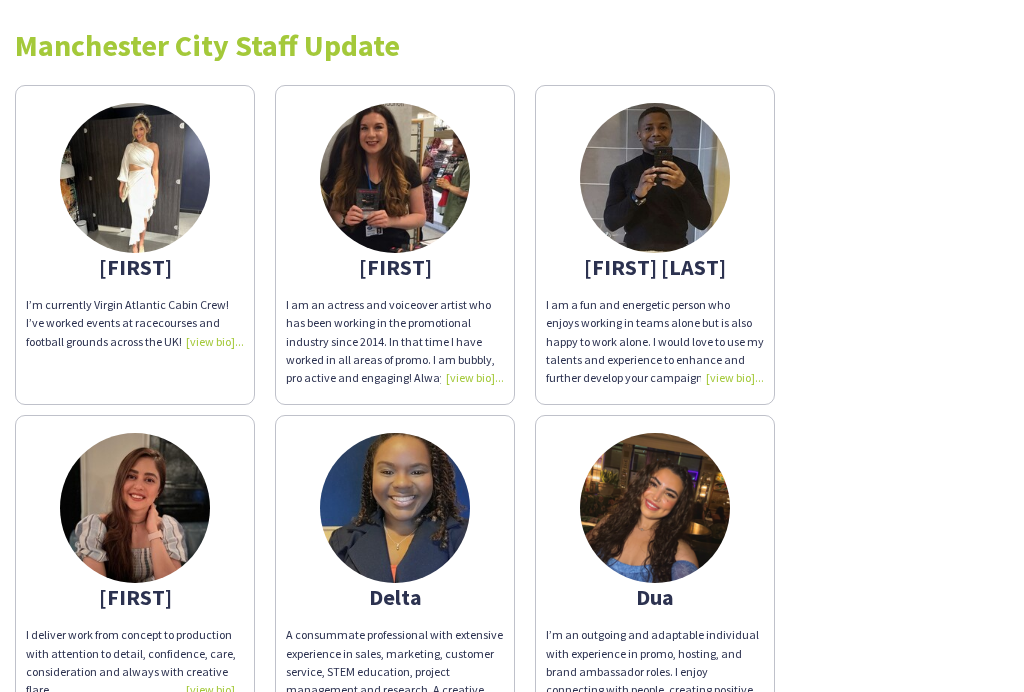 scroll, scrollTop: 0, scrollLeft: 0, axis: both 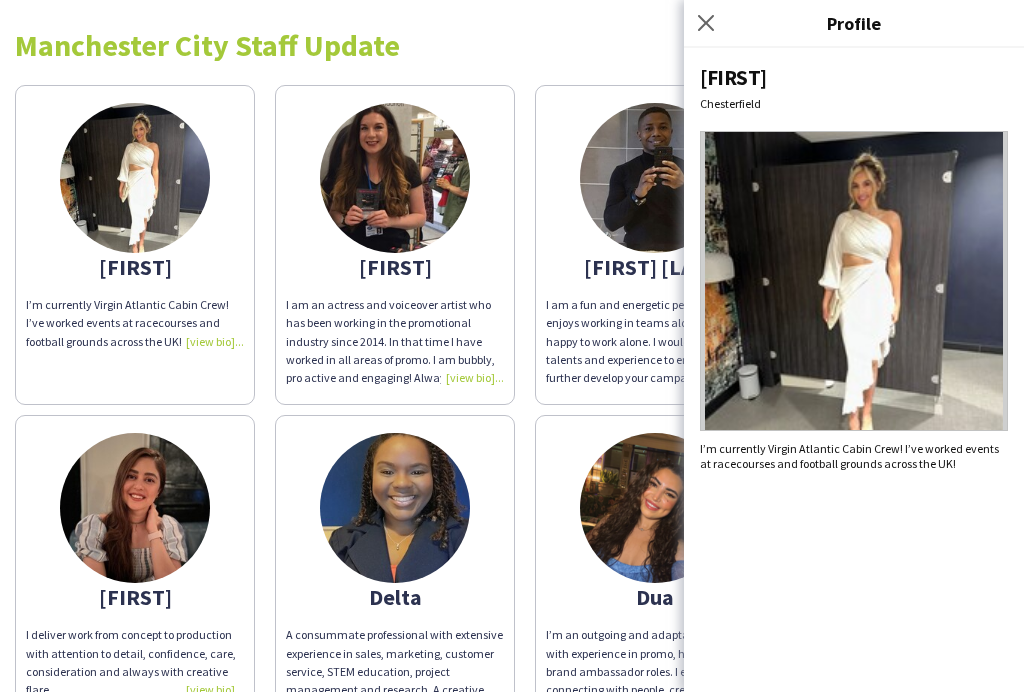 click on "Close pop-in" 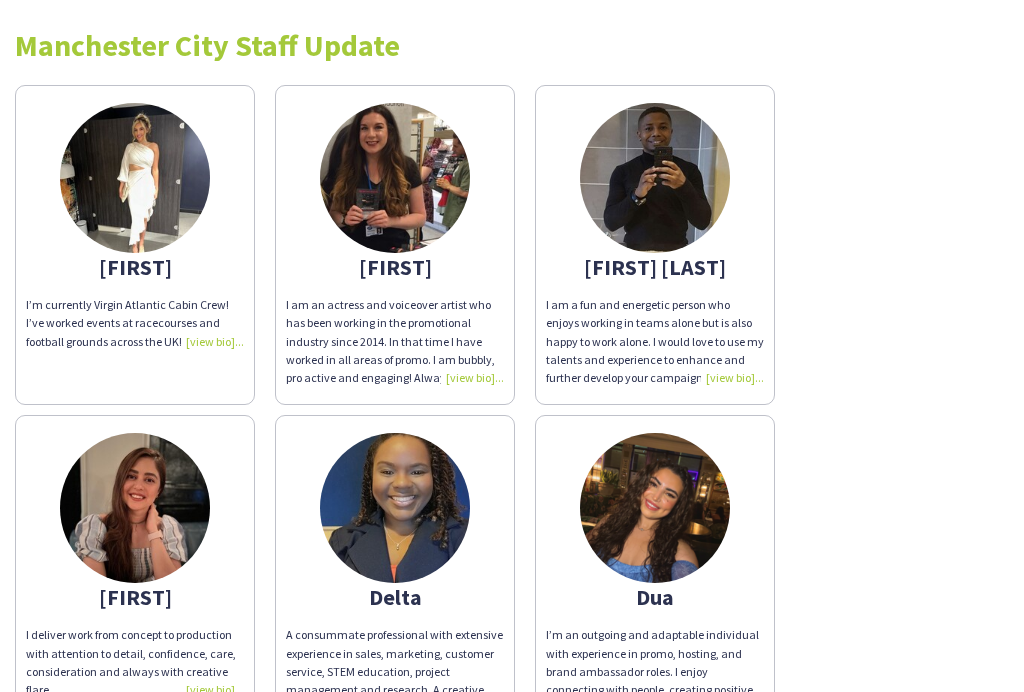 click 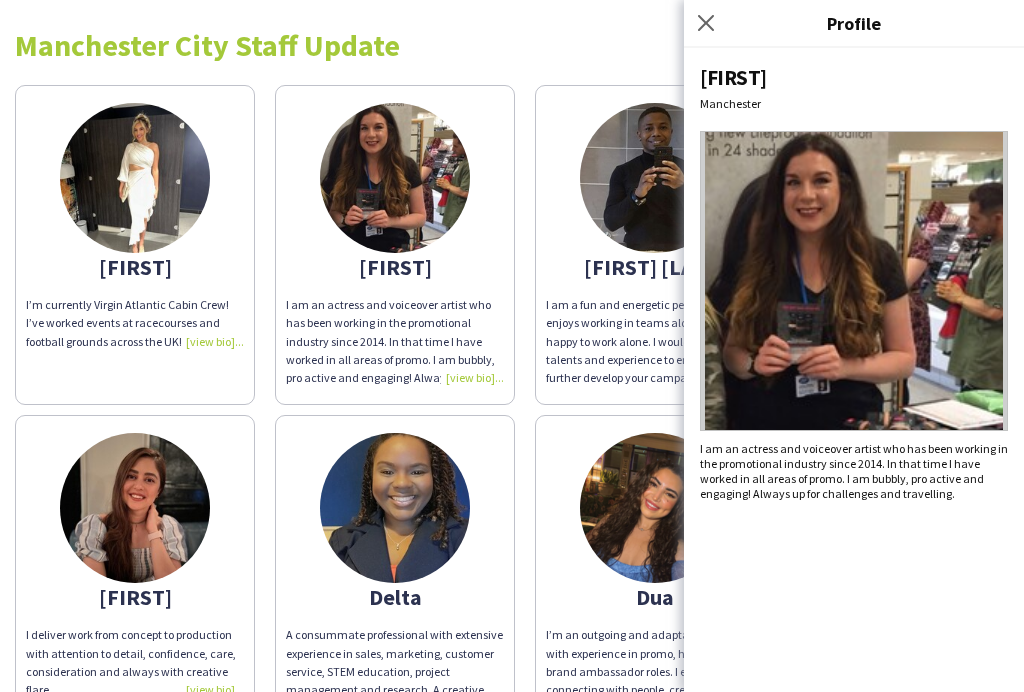 click 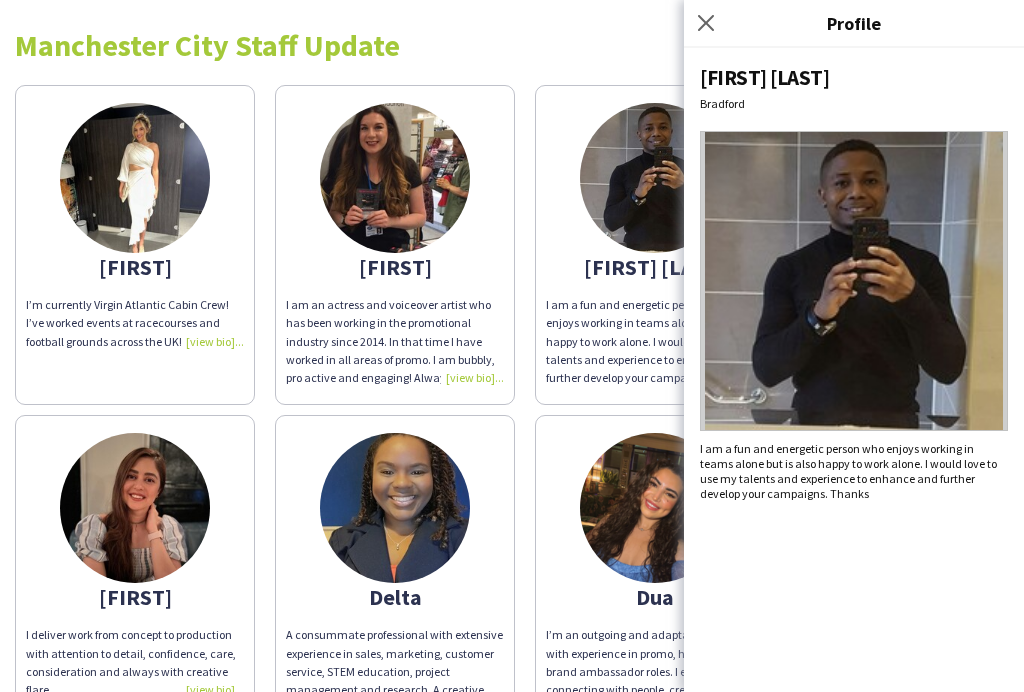 click 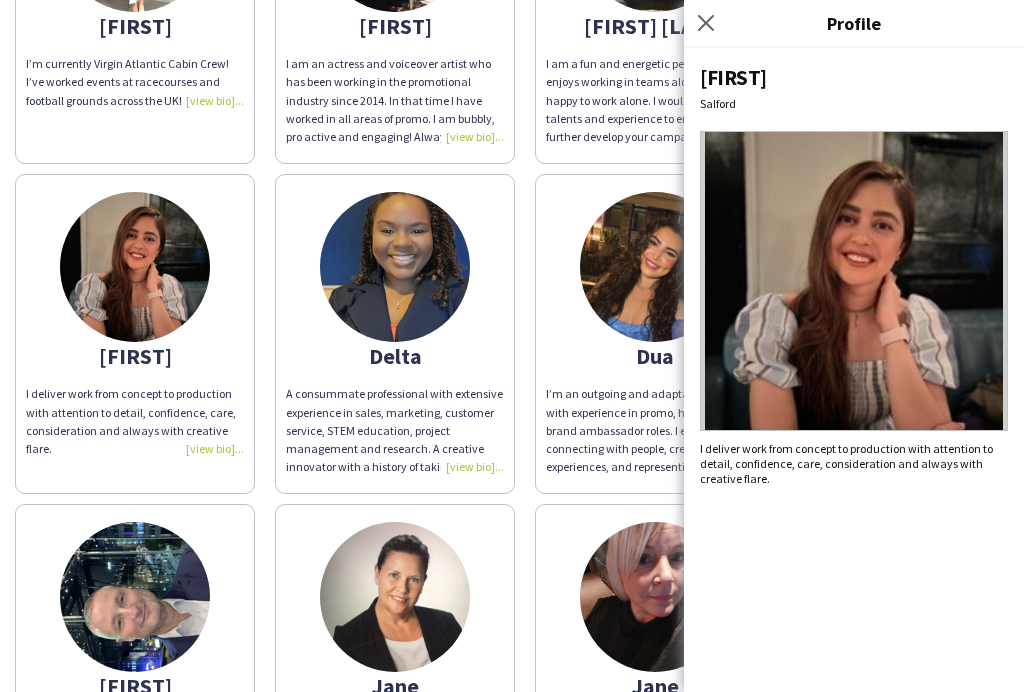 scroll, scrollTop: 270, scrollLeft: 0, axis: vertical 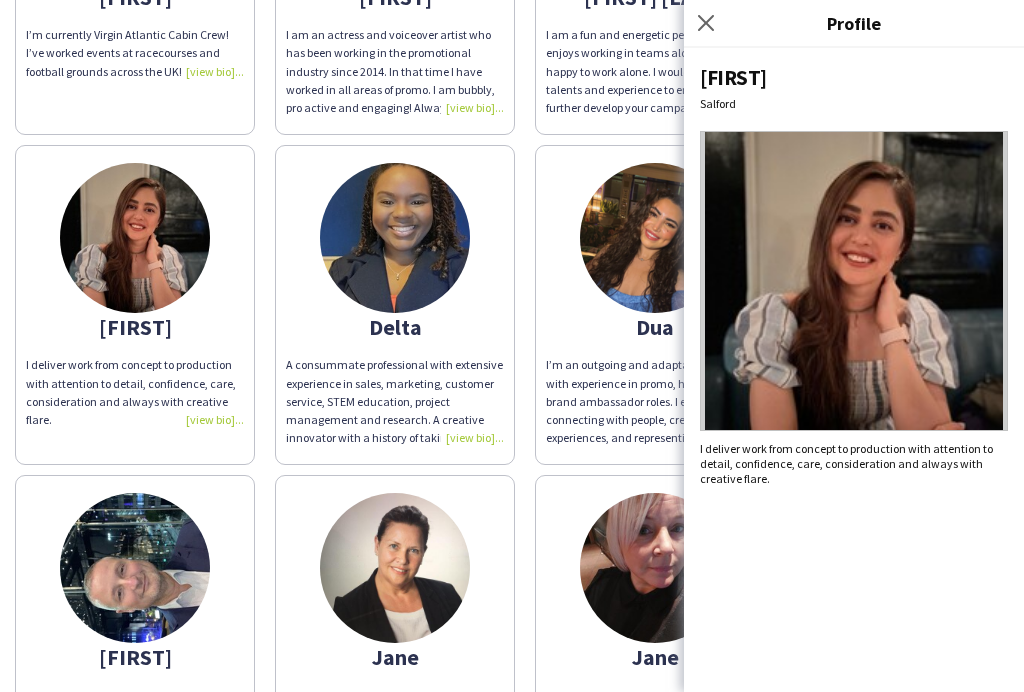 click 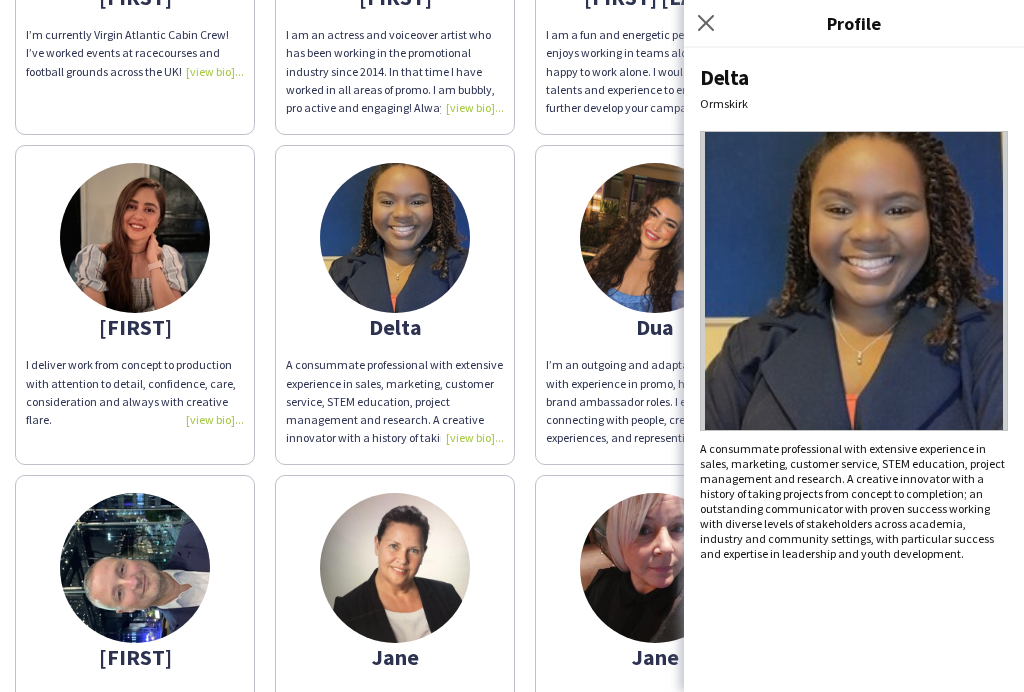click on "I’m an outgoing and adaptable individual with experience in promo, hosting, and brand ambassador roles. I enjoy connecting with people, creating positive experiences, and representing brands with energy and professionalism. I’m reliable, and approachable, and thrive in dynamic environments where I can engage with others while ensuring the brand’s message is delivered effectively. Always eager to learn and grow, I bring enthusiasm and dedication to every opportunity." 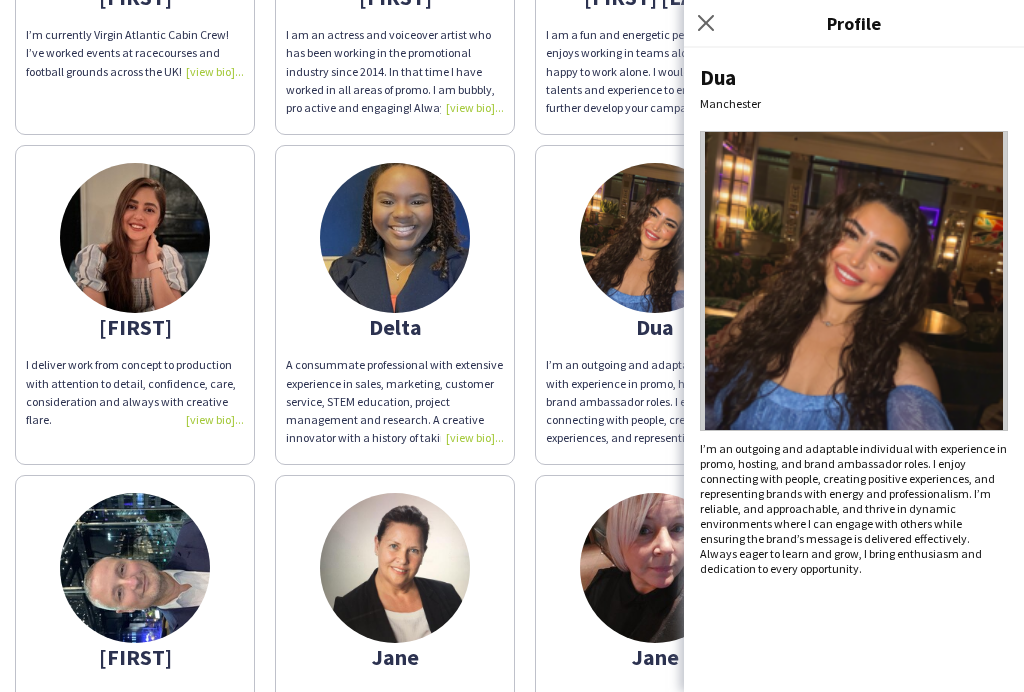 click 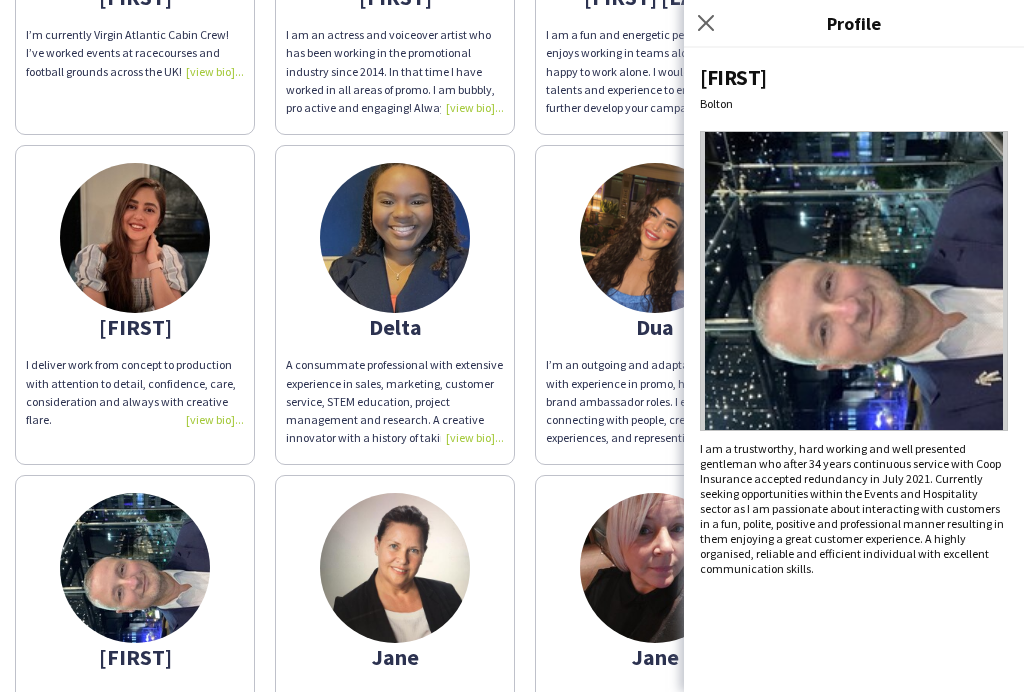 click 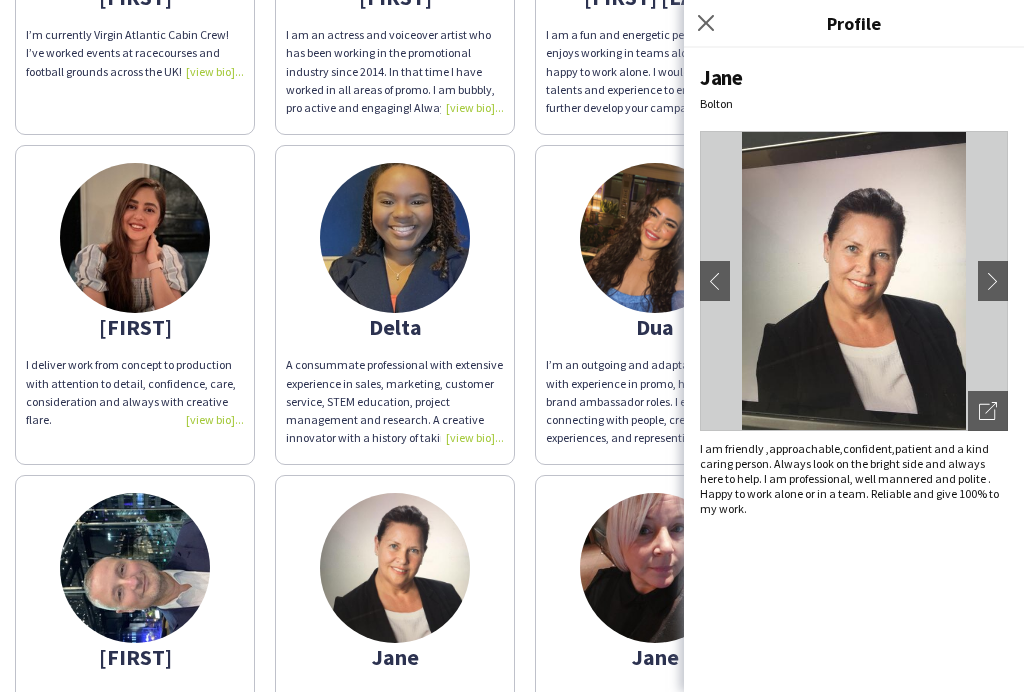click 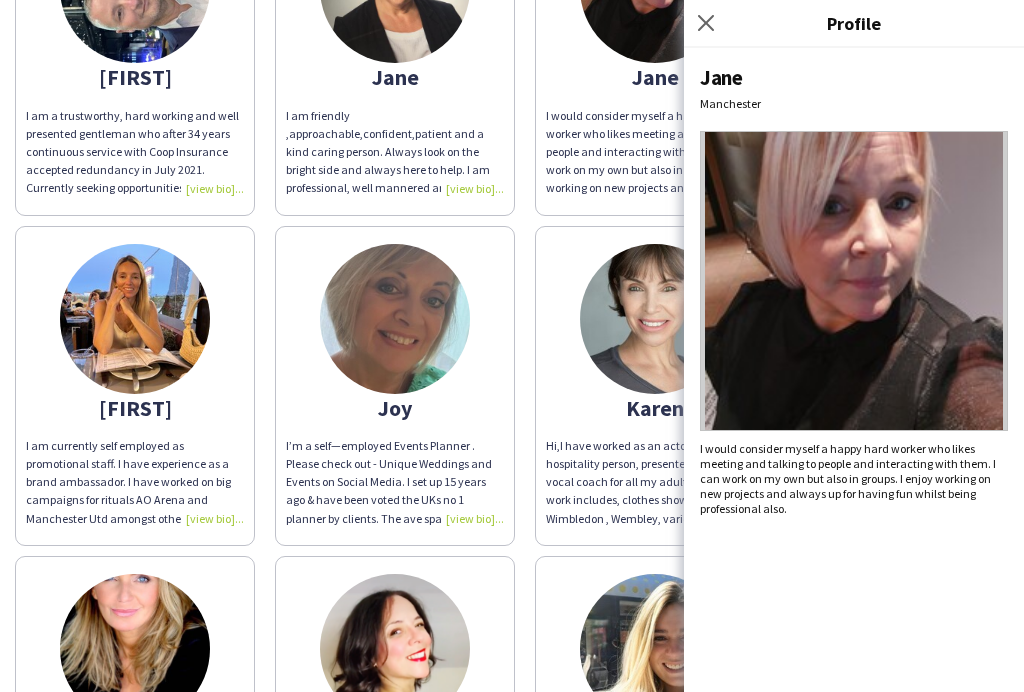 scroll, scrollTop: 858, scrollLeft: 0, axis: vertical 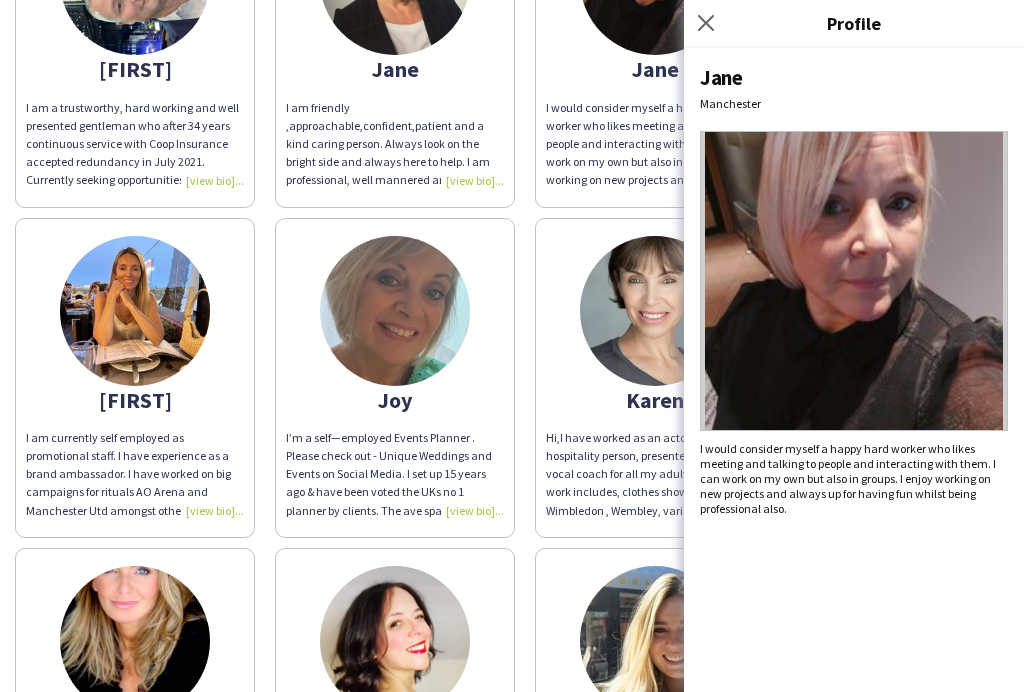 click on "I am currently self employed as promotional staff. I have experience as a brand ambassador. I have worked on big campaigns for rituals AO Arena and Manchester Utd amongst others
I am outgoing chatty and I love to meet new people
I am great at working in a team and am a good communicator." 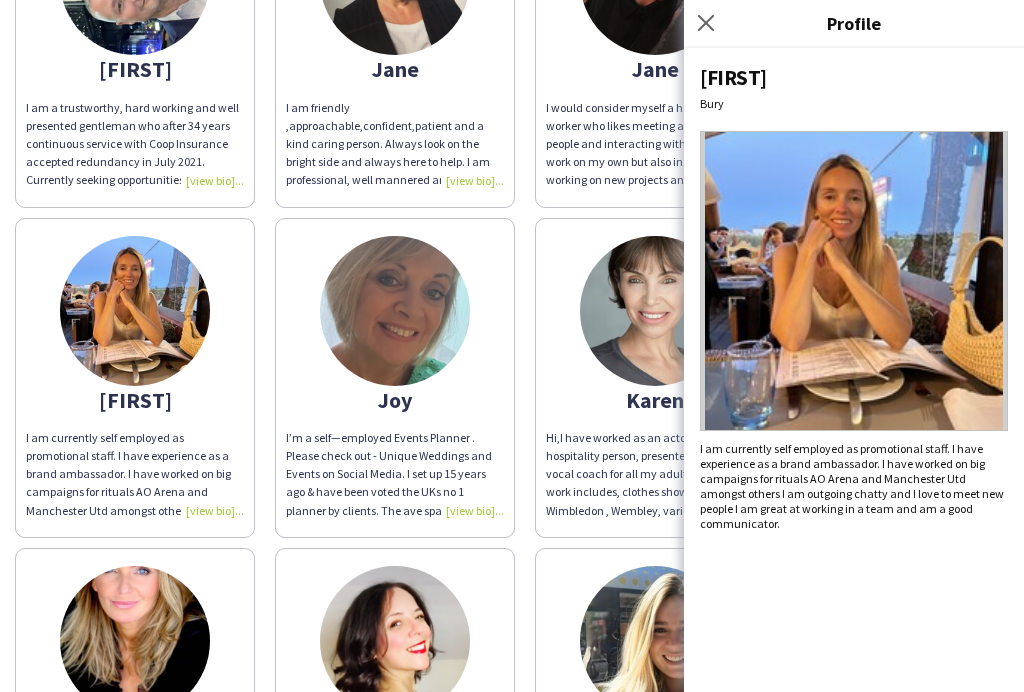 click on "I’m a self—employed Events Planner . Please check out - Unique Weddings and Events on Social Media. I set up 15 years ago & have  been voted the UKs no 1 planner by clients. The ave span of someone doing this alone is 5 years, so as I’ve done it for so long, I’m looking for something different but still in hospitality, on a self employed basis. I’ve worked in the Customer Service industry since I was 16 and have held senior roles within blue chip companies, managing teams of over 3000 people." 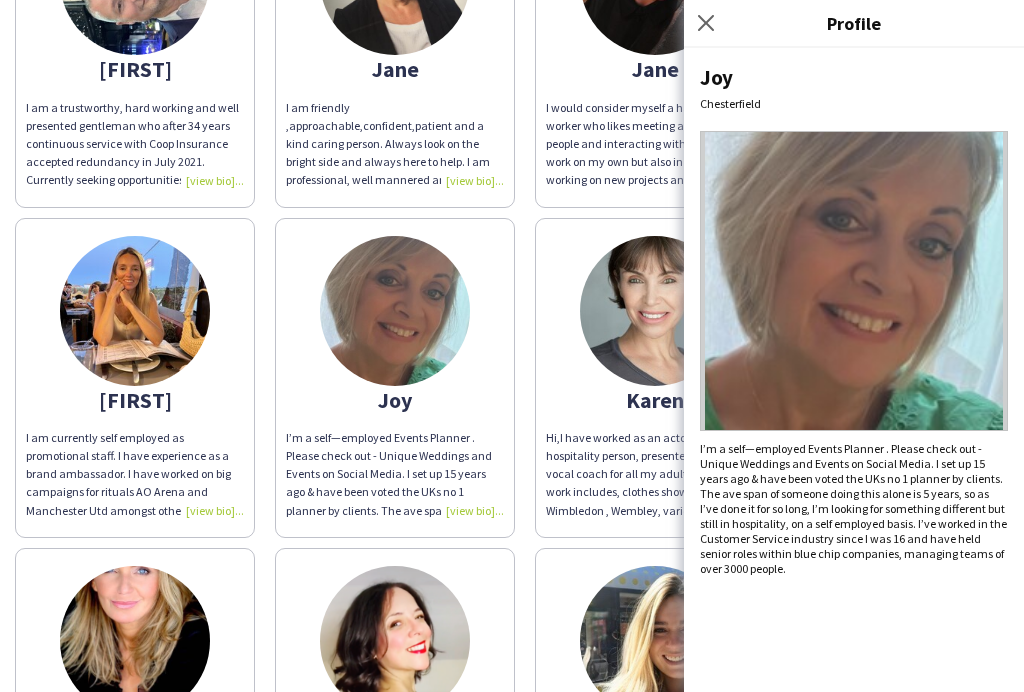 click on "Hi,I have worked as an actor, corporate hospitality person, presenter, vocalist and vocal coach for all my adult life! Corporate work includes, clothes show, ideal home, Wimbledon , Wembley, various gigs in London and Manchester. Agency’s I regularly work for include; aesthetics , TAG, Supreme." 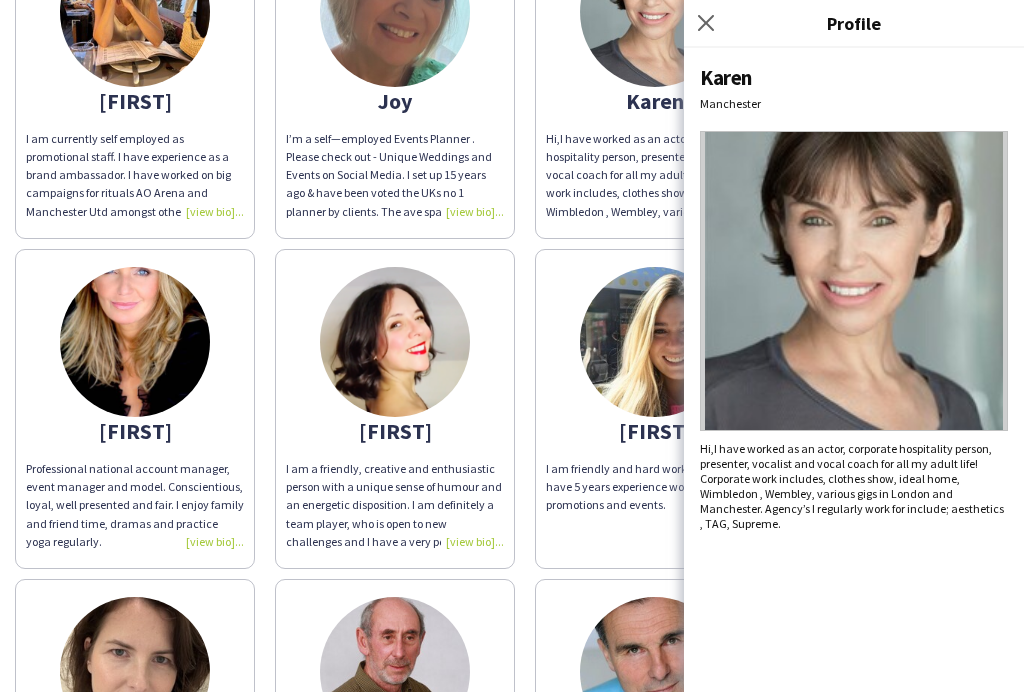 scroll, scrollTop: 1178, scrollLeft: 0, axis: vertical 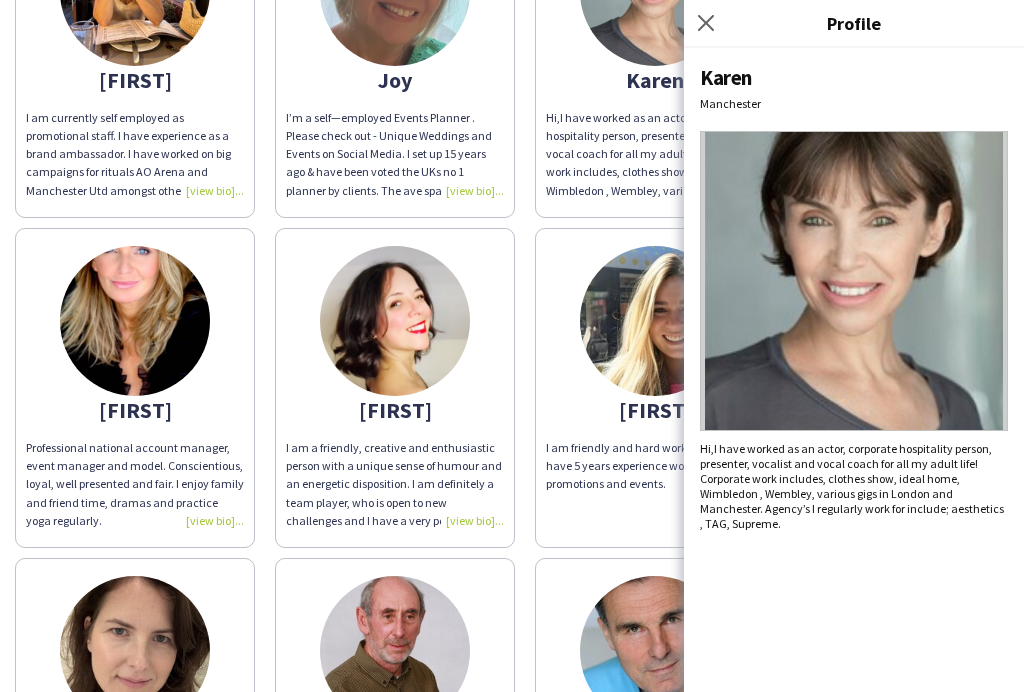 click on "Professional national account manager, event manager and model. Conscientious, loyal, well presented and fair. I enjoy family and friend time, dramas and practice yoga regularly." 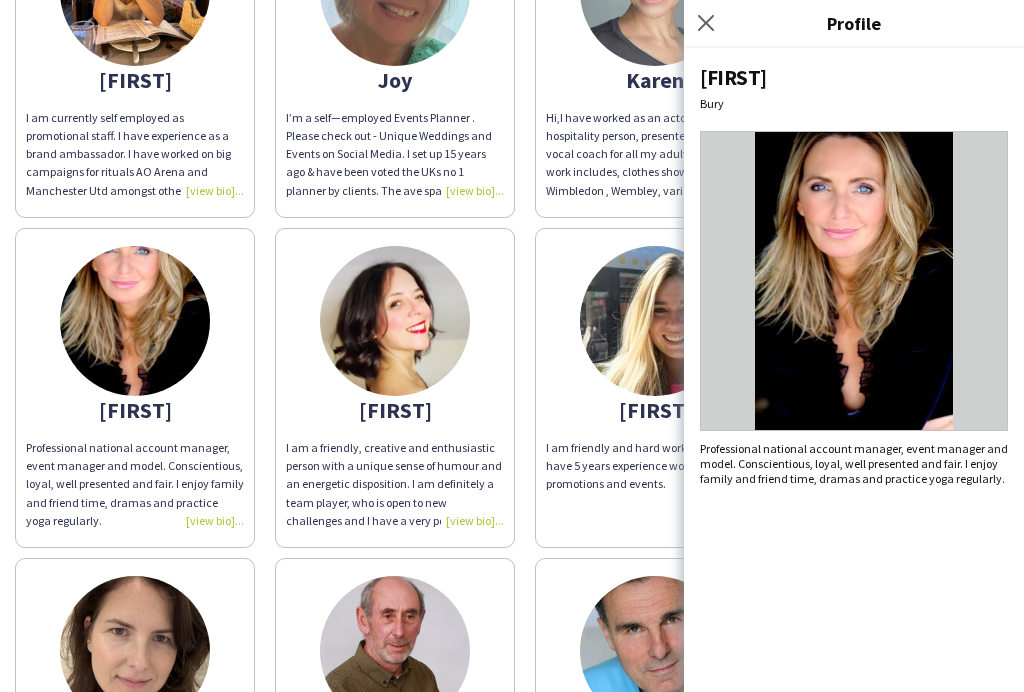 click on "I am a friendly, creative and enthusiastic person with a unique sense of humour and an energetic disposition.   I am definitely a team player, who is open to new challenges and I have a very positive, youthful perspective on life.
I have many years of experience in hospitality and I’m currently a self employed Actor, Radio Broadcaster and VO artist so I have a very flexible timetable." 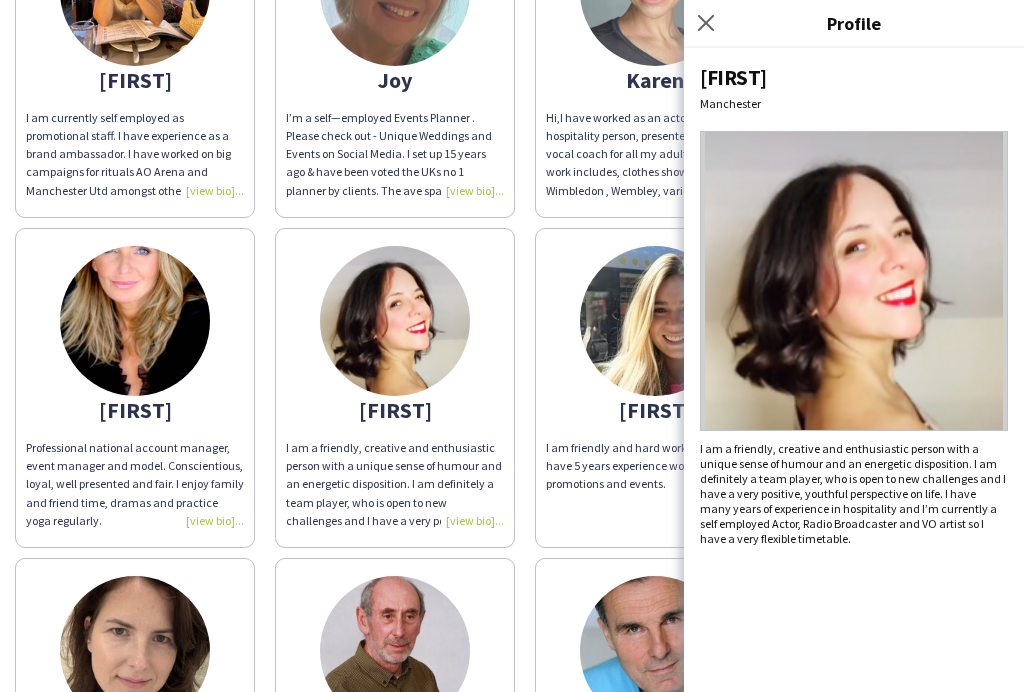 click on "I am friendly and hard working person. I have 5 years experience working with promotions and events." 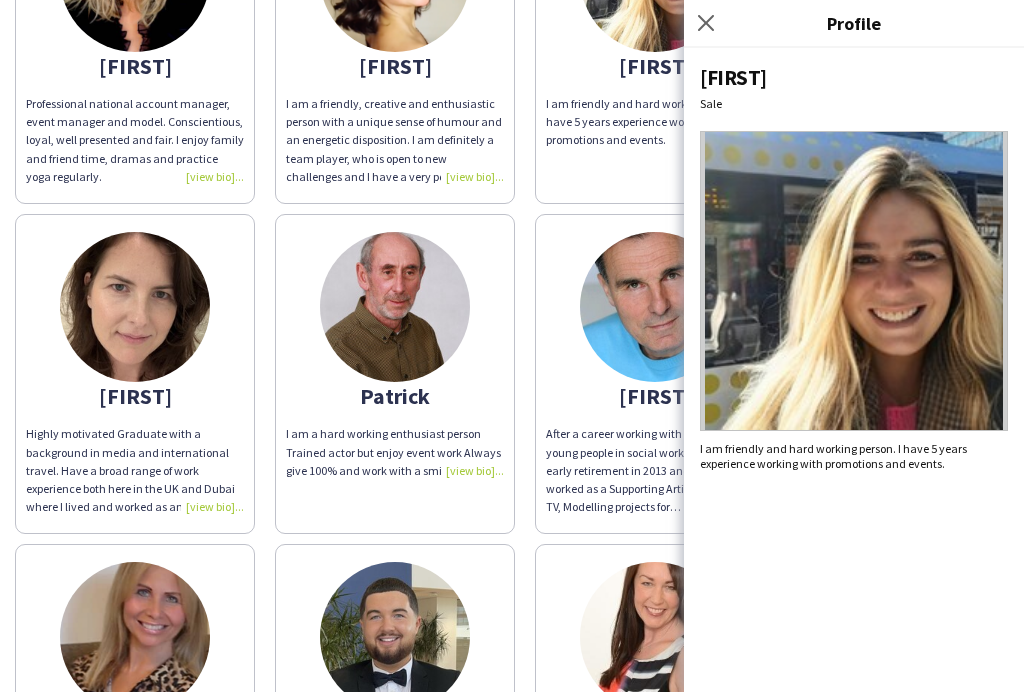 scroll, scrollTop: 1547, scrollLeft: 0, axis: vertical 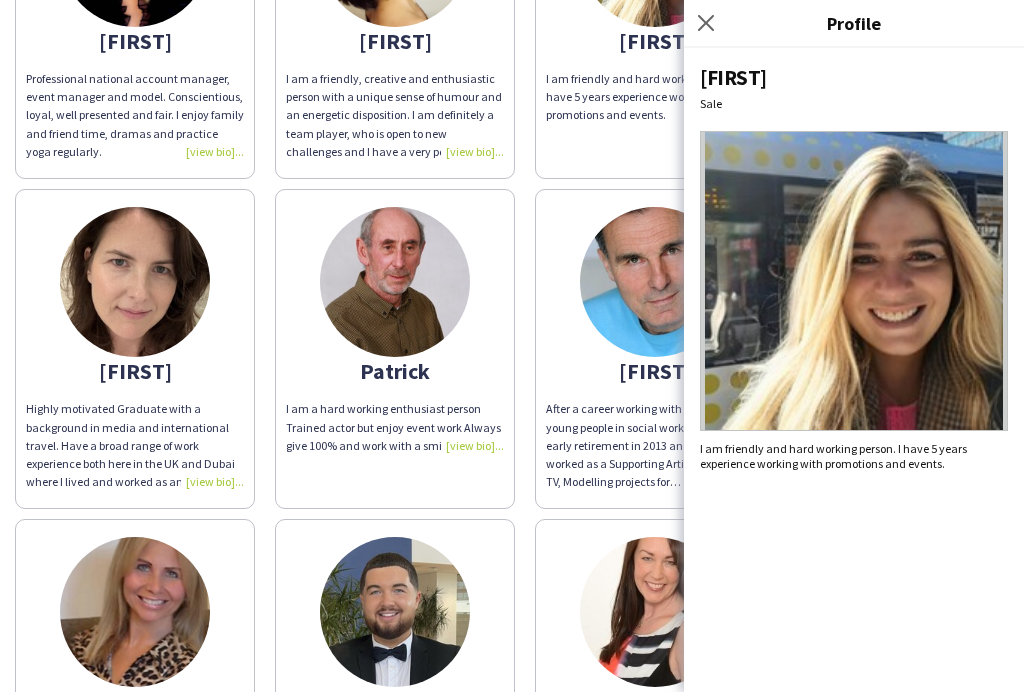 click on "Highly motivated Graduate with a background in media and international travel. Have a broad range of work experience both here in the UK and Dubai where I lived and worked as an expat for 7 years.  Excellent organizational skills as demonstrated by experience in delivering events from the inception of the idea to the delivery thus leading to repeat work. An ambitious and driven individual who achieves the goals set and seeks to further advance both personally and professionally." 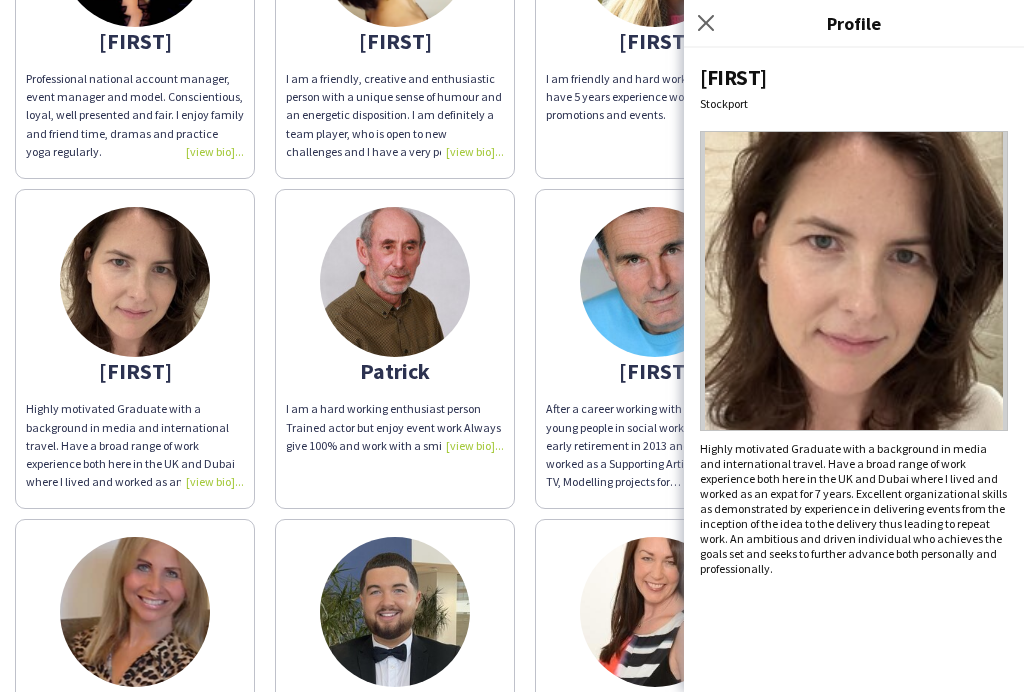 click on "I am a hard working enthusiast person
Trained actor but enjoy event work
Always give 100% and work with a smile" 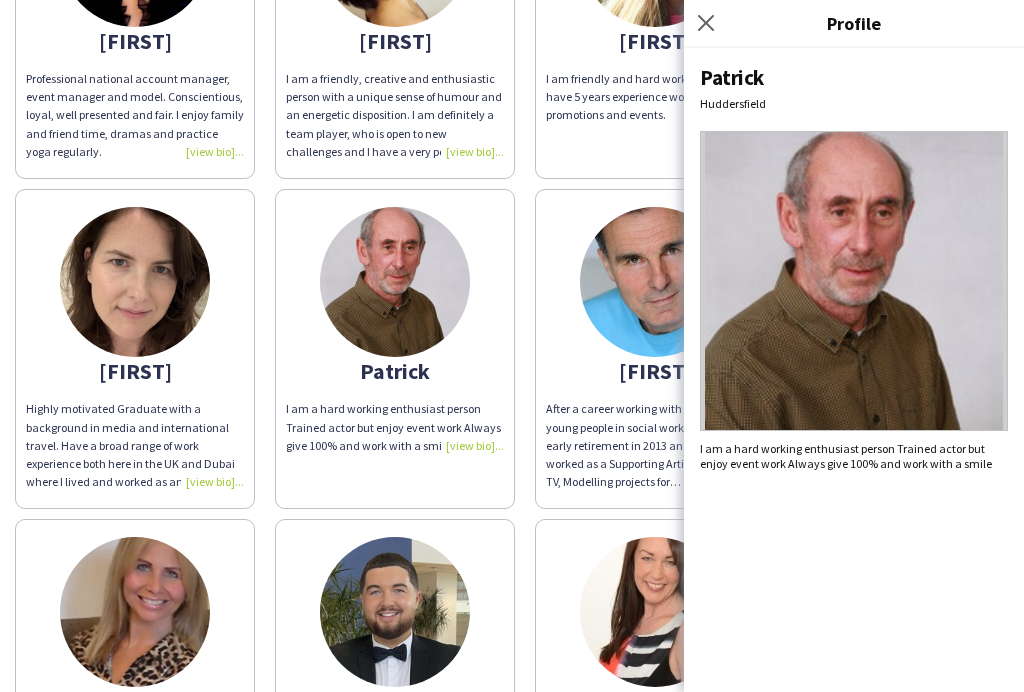click on "After a career working with children and young people in social work settings, I took early retirement in 2013 and have since worked as a Supporting Artiste in film and TV, Modelling projects for tv/editorial/fashion commercials, and more recently event work which has so far involved scanning clients at corporate and retail events.  Professional, reliable ,and friendly personality who works well in a team .Media Link : https://www.starnow.com/u/[PERSON]/" 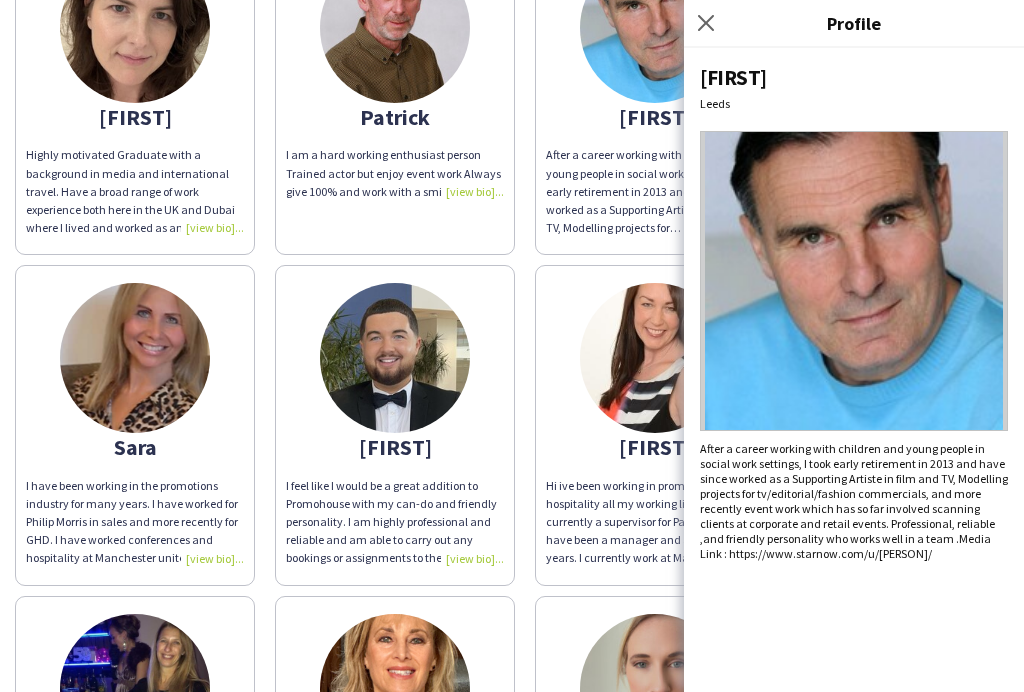 scroll, scrollTop: 1851, scrollLeft: 0, axis: vertical 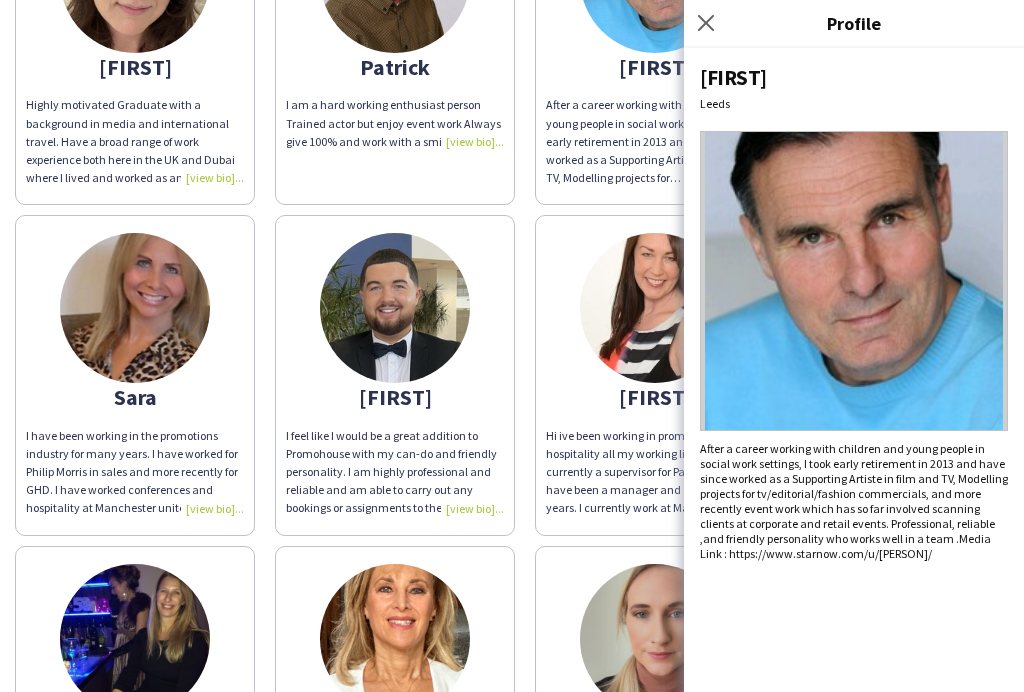 click on "I have been working in the promotions industry for many years. I have worked for Philip Morris in sales and more recently for GHD. I have worked conferences and hospitality at Manchester united. I also work as a BA in sampling food and alcohol in supermarkets. I’m enthusiastic and friendly, work well in a team and self motivated to work alone. I would be a great asset on any job" 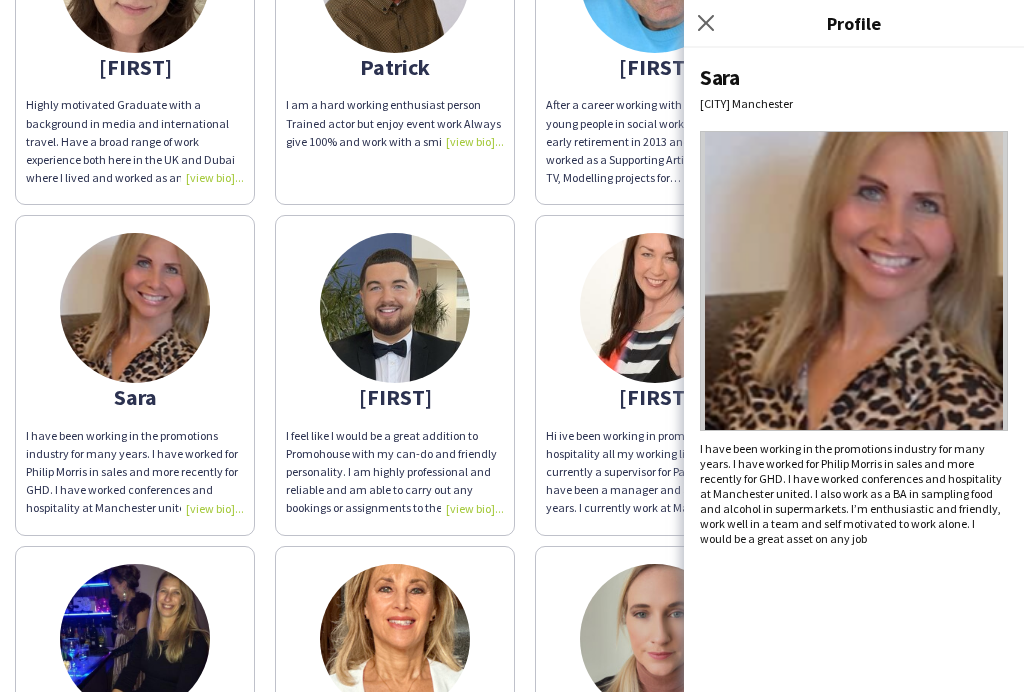 click on "Hi ive been working in promotion's and hospitality all my working life.  I am currently a supervisor for Pams People and have been a manager and a trainer for years.  I currently work at Manchester United on the welcome team as a supervisor and I work also in the museum as a museum assistant.  I also work for Clinique.  I have a bubbly personality and I am a team player.  I love new challenges and I love being a peoples person." 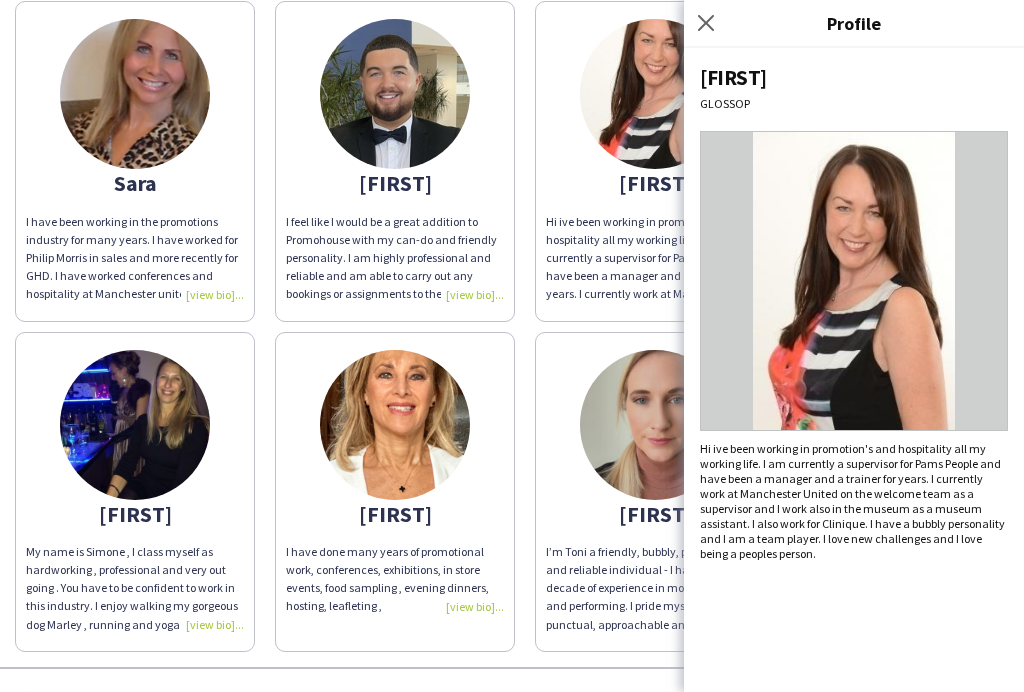 scroll, scrollTop: 2064, scrollLeft: 0, axis: vertical 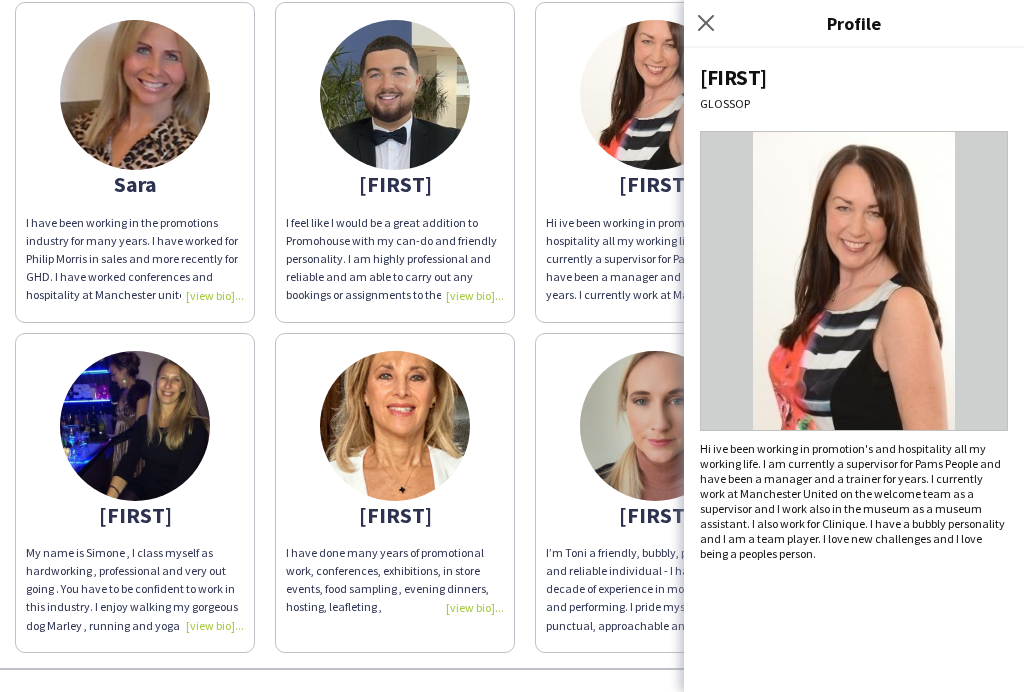 click on "My name is Simone , I class myself as hardworking , professional and very out going . You have to be confident to work in this industry. I enjoy walking my gorgeous dog Marley , running and yoga . My social time is spent with my family and friends eating out , going on holidays generally spending quality time with them . I work alone or In a team both works for me . Meeting new work colleagues and clients on an everyday basis . I love my work 🤗" 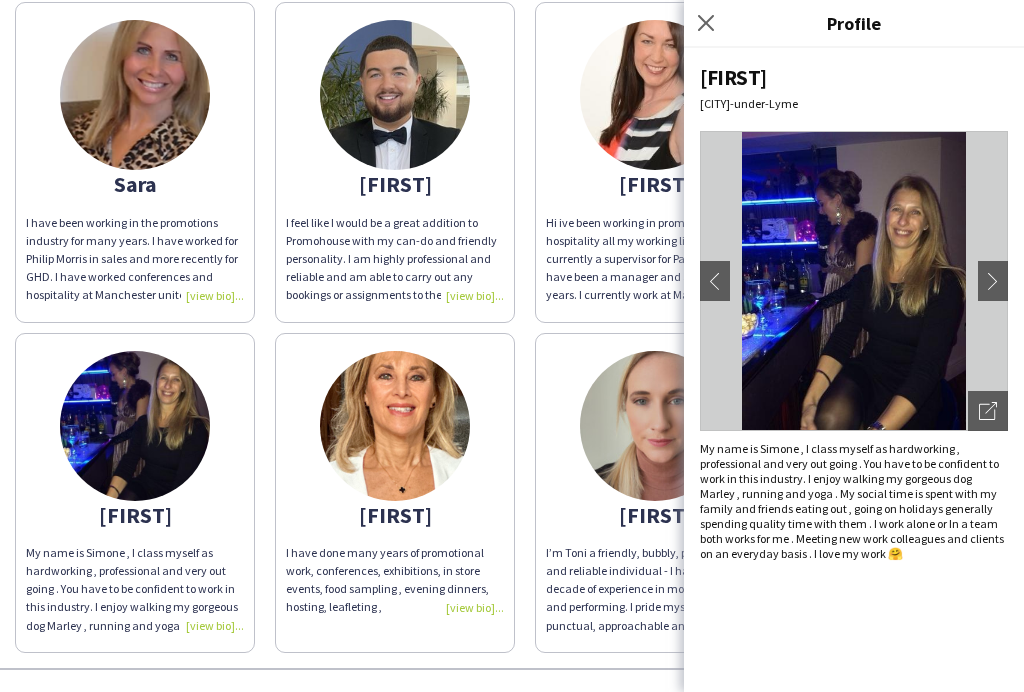 click on "Close pop-in" 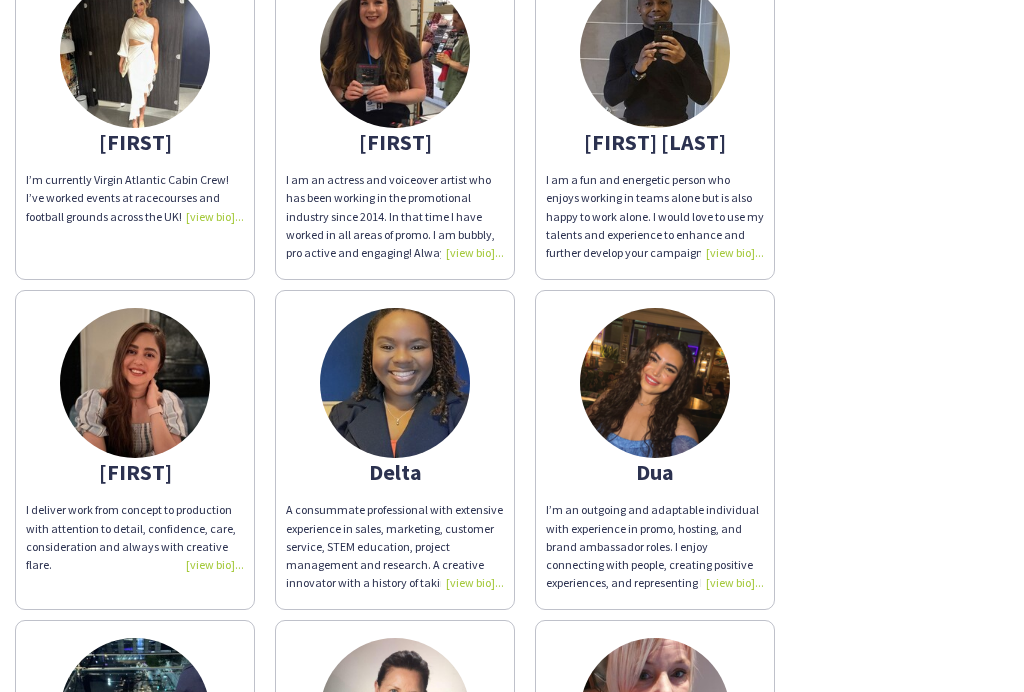 scroll, scrollTop: 124, scrollLeft: 0, axis: vertical 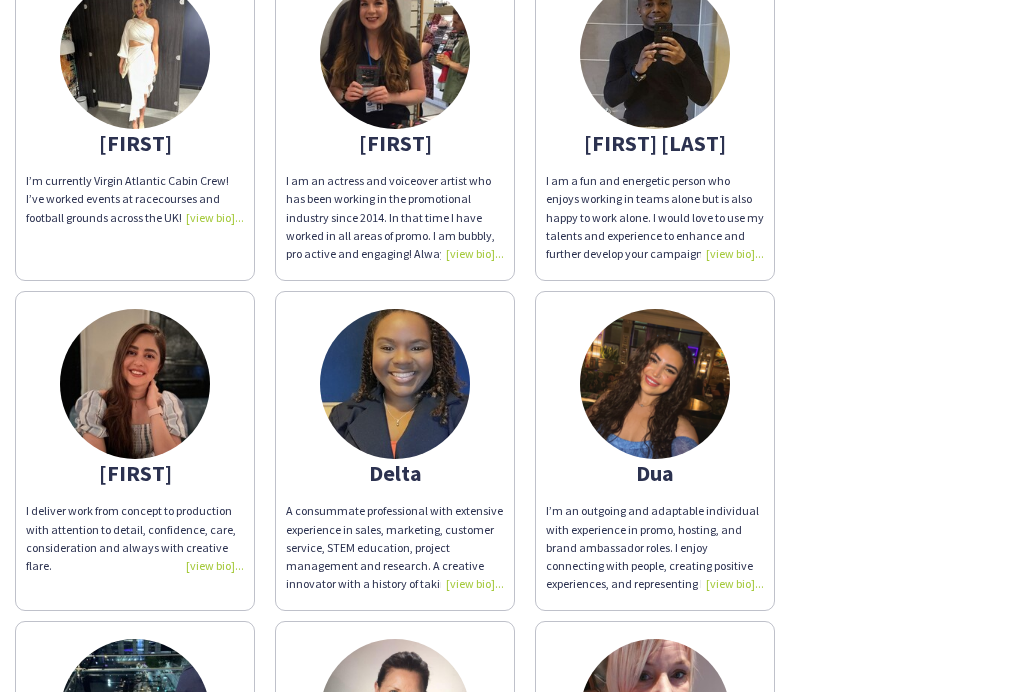 click on "I’m currently Virgin Atlantic Cabin Crew! I’ve worked events at racecourses and football grounds across the UK!" 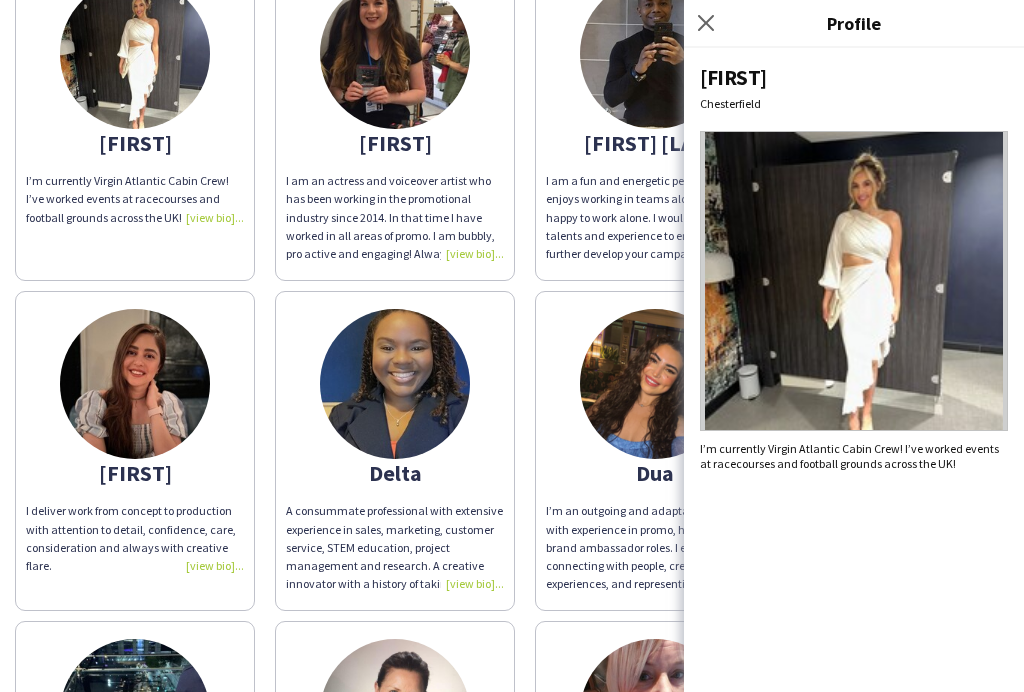 click on "I am an actress and voiceover artist who has been working in the promotional industry since 2014. In that time I have worked in all areas of promo. I am bubbly, pro active and engaging! Always up for challenges and travelling." 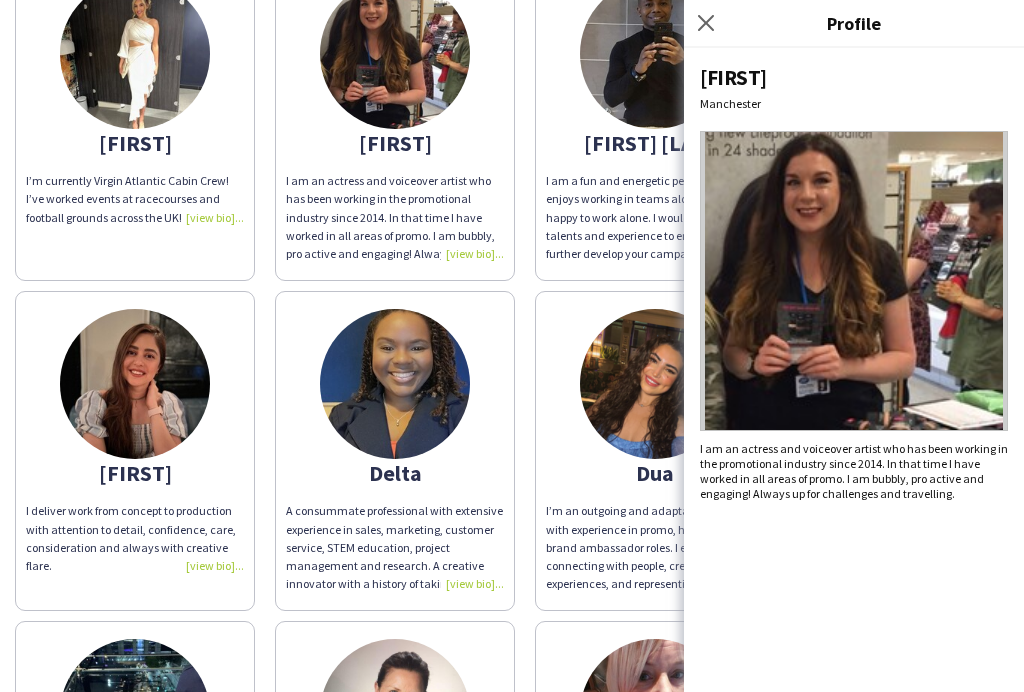 click on "I am a fun and energetic person who enjoys working in teams alone but is also happy to work alone.
I would love to use my talents and experience to enhance and further develop your campaigns.
Thanks" 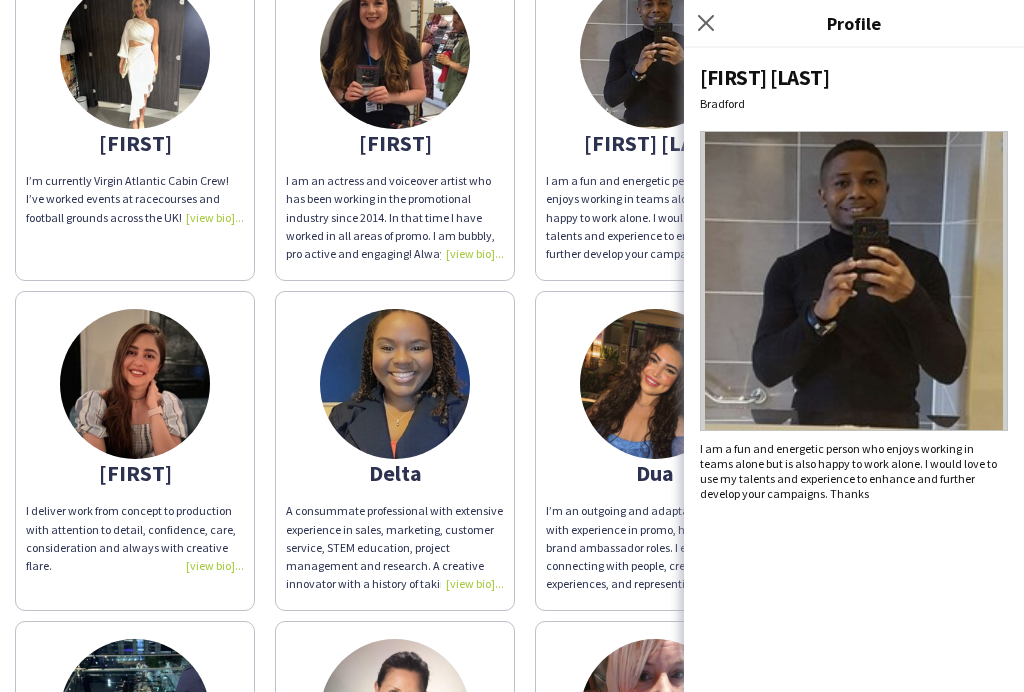 click on "I deliver work from concept to production with attention to detail, confidence, care, consideration and always with creative flare." 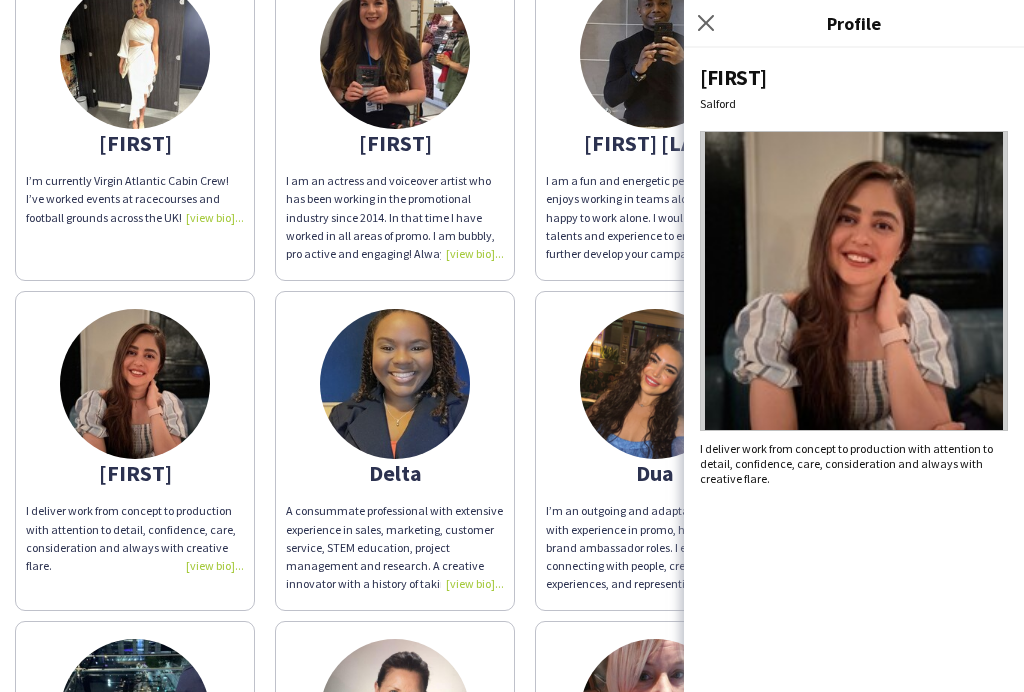 click on "A consummate professional with extensive experience in sales, marketing, customer service, STEM education, project management and research. A creative innovator with a history of taking projects from concept to completion; an outstanding communicator with proven success working with diverse levels of stakeholders across academia, industry and community settings, with particular success and expertise in leadership and youth development." 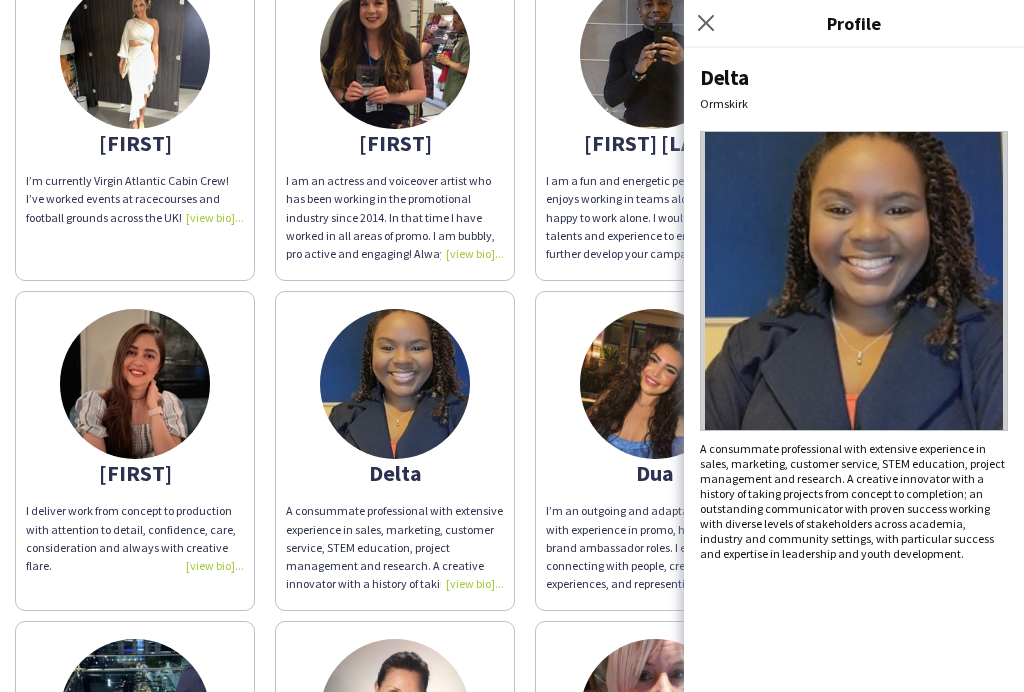 click on "I’m an outgoing and adaptable individual with experience in promo, hosting, and brand ambassador roles. I enjoy connecting with people, creating positive experiences, and representing brands with energy and professionalism. I’m reliable, and approachable, and thrive in dynamic environments where I can engage with others while ensuring the brand’s message is delivered effectively. Always eager to learn and grow, I bring enthusiasm and dedication to every opportunity." 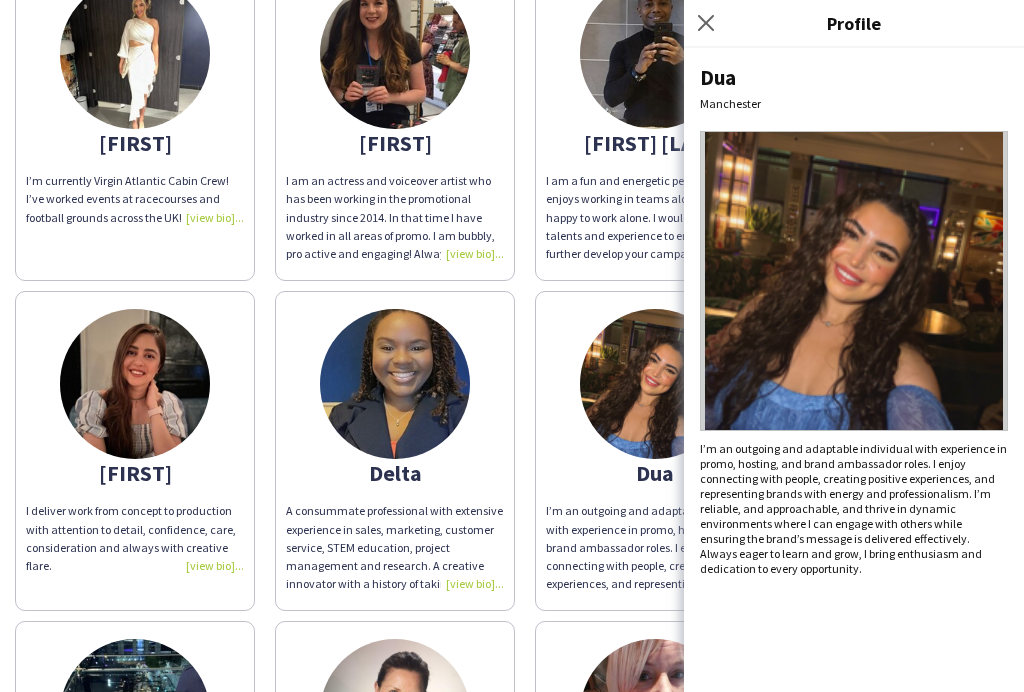 click on "I’m an outgoing and adaptable individual with experience in promo, hosting, and brand ambassador roles. I enjoy connecting with people, creating positive experiences, and representing brands with energy and professionalism. I’m reliable, and approachable, and thrive in dynamic environments where I can engage with others while ensuring the brand’s message is delivered effectively. Always eager to learn and grow, I bring enthusiasm and dedication to every opportunity." 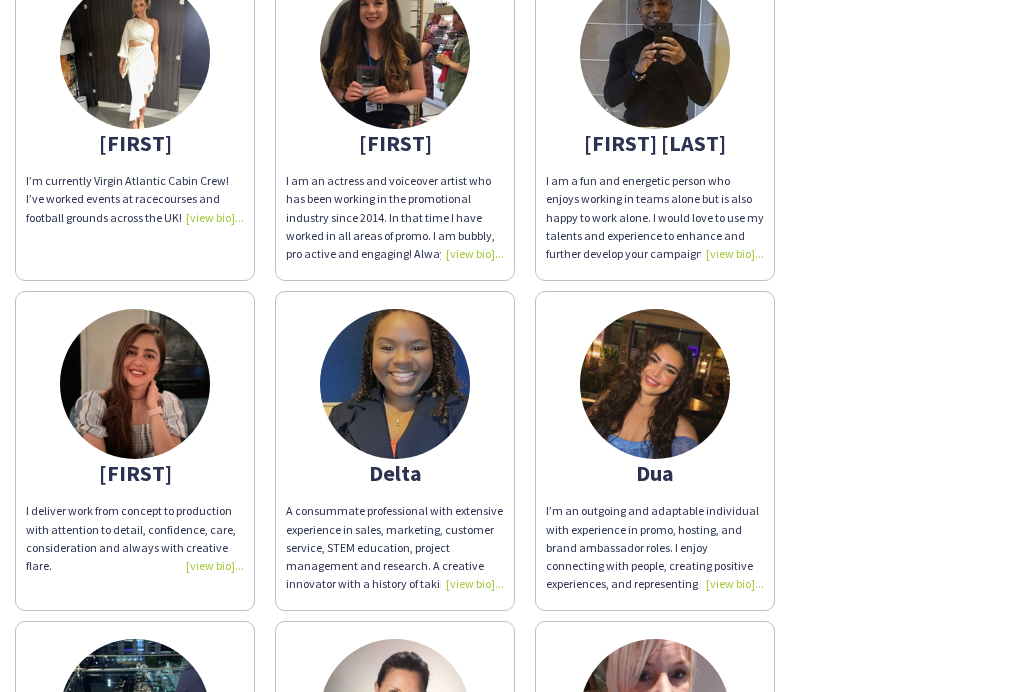 click on "I’m an outgoing and adaptable individual with experience in promo, hosting, and brand ambassador roles. I enjoy connecting with people, creating positive experiences, and representing brands with energy and professionalism. I’m reliable, and approachable, and thrive in dynamic environments where I can engage with others while ensuring the brand’s message is delivered effectively. Always eager to learn and grow, I bring enthusiasm and dedication to every opportunity." 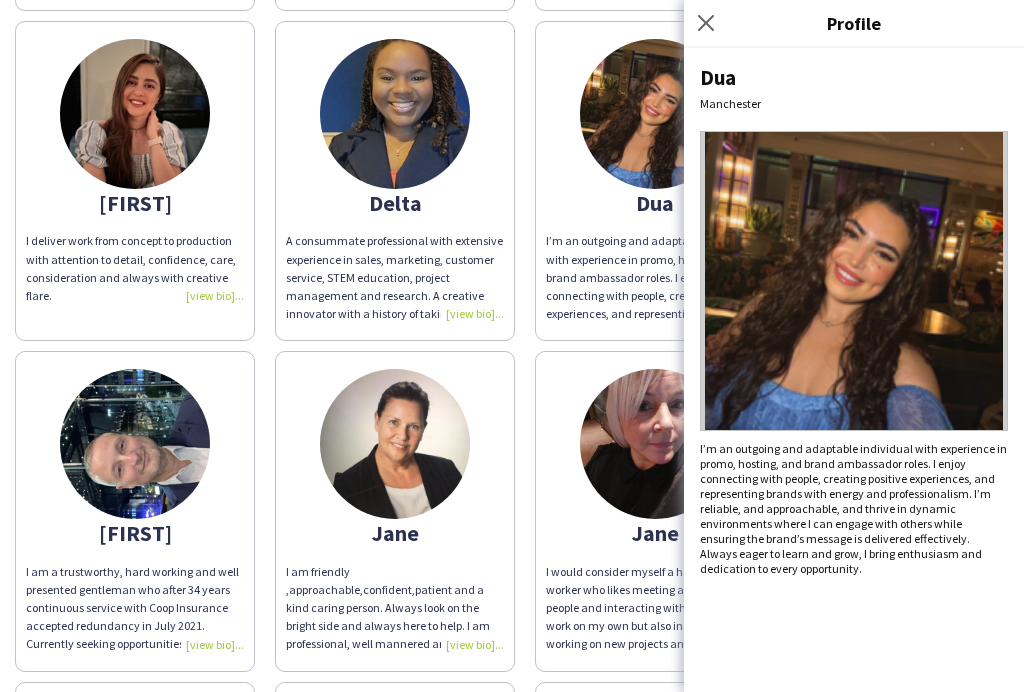scroll, scrollTop: 400, scrollLeft: 0, axis: vertical 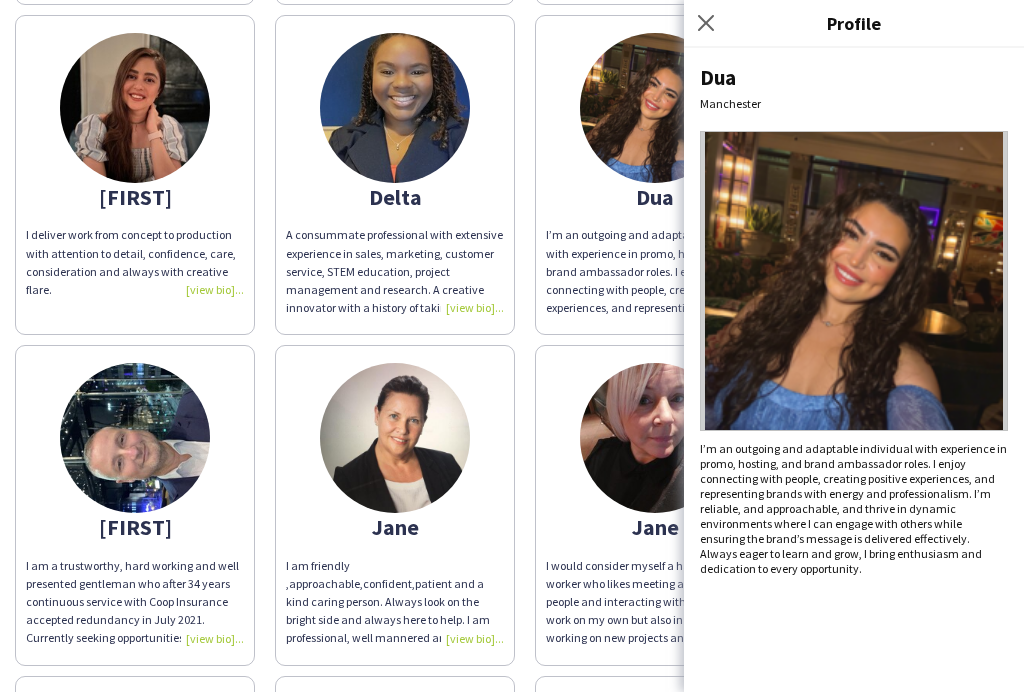 click on "I am friendly ,approachable,confident,patient and a kind caring person. Always look on the bright side and always here to help. I am   professional, well mannered and polite .  Happy to work alone or in a team. Reliable and give 100% to my work." 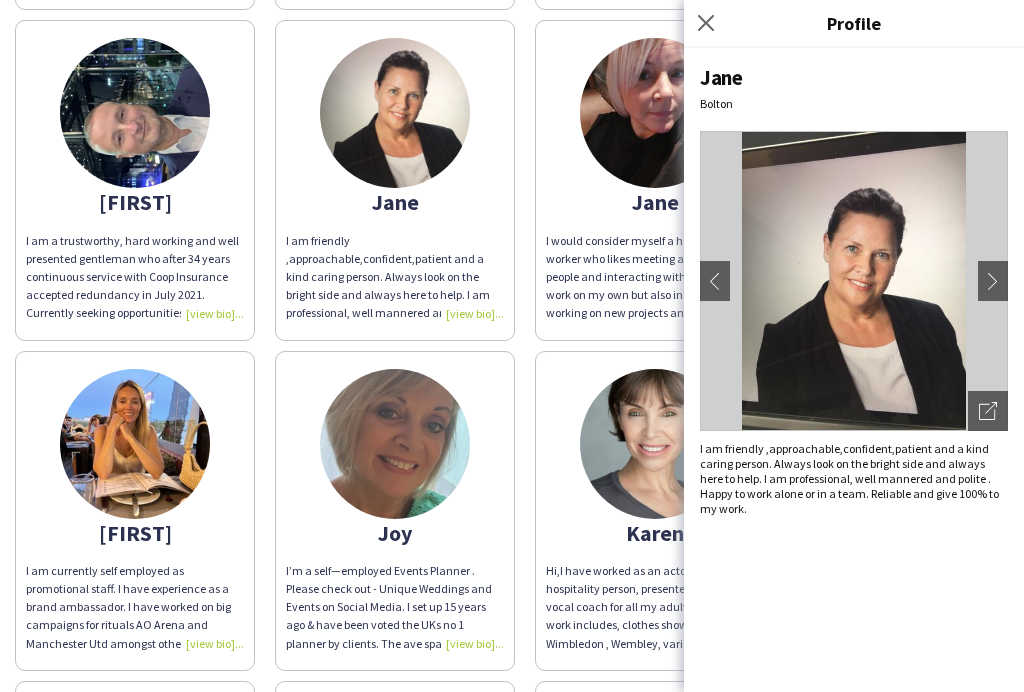 scroll, scrollTop: 730, scrollLeft: 0, axis: vertical 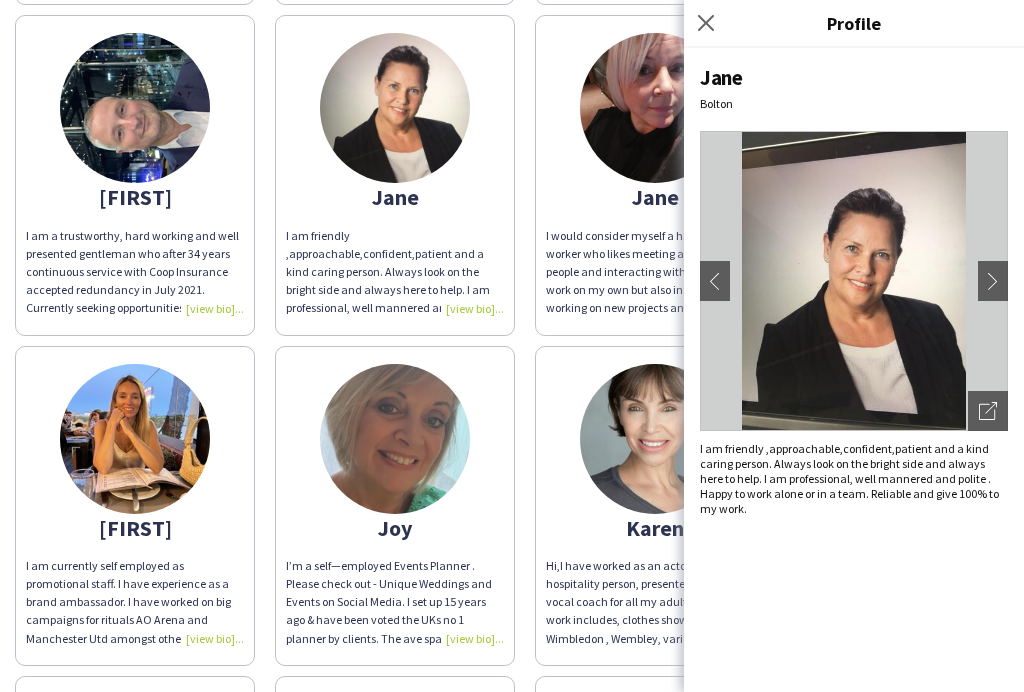 click on "I am currently self employed as promotional staff. I have experience as a brand ambassador. I have worked on big campaigns for rituals AO Arena and Manchester Utd amongst others
I am outgoing chatty and I love to meet new people
I am great at working in a team and am a good communicator." 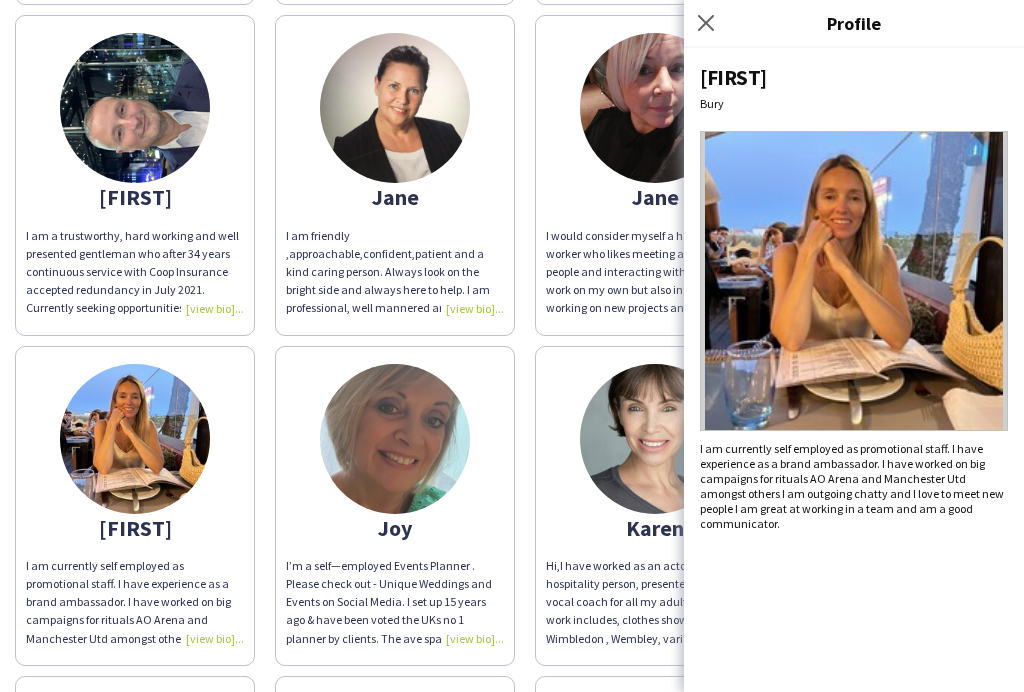 click on "I’m a self—employed Events Planner . Please check out - Unique Weddings and Events on Social Media. I set up 15 years ago & have  been voted the UKs no 1 planner by clients. The ave span of someone doing this alone is 5 years, so as I’ve done it for so long, I’m looking for something different but still in hospitality, on a self employed basis. I’ve worked in the Customer Service industry since I was 16 and have held senior roles within blue chip companies, managing teams of over 3000 people." 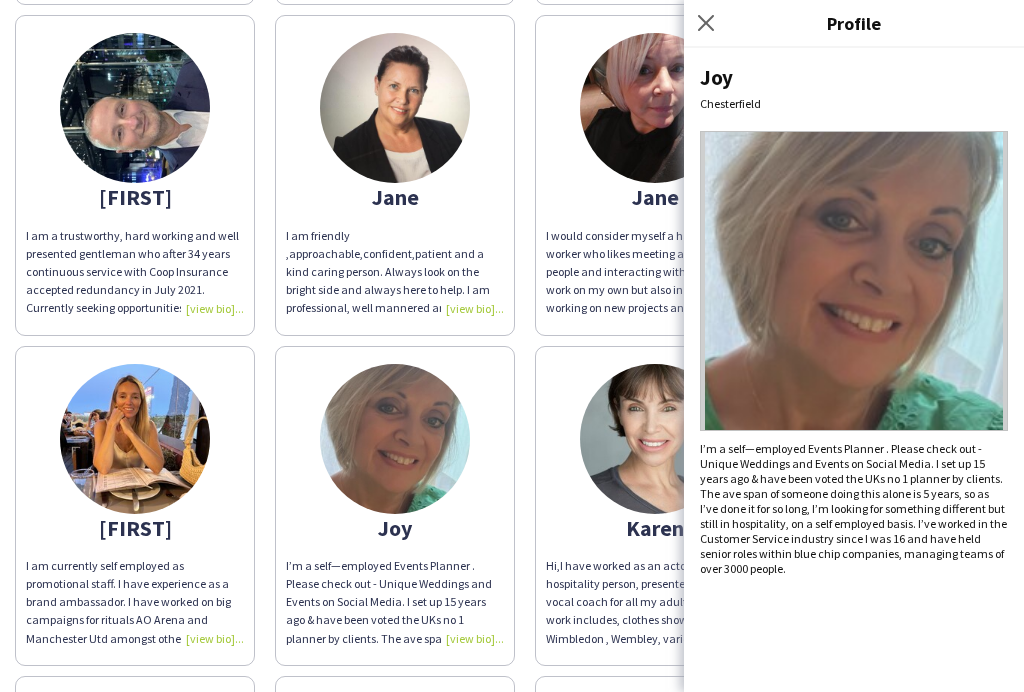 click on "Hi,I have worked as an actor, corporate hospitality person, presenter, vocalist and vocal coach for all my adult life! Corporate work includes, clothes show, ideal home, Wimbledon , Wembley, various gigs in London and Manchester. Agency’s I regularly work for include; aesthetics , TAG, Supreme." 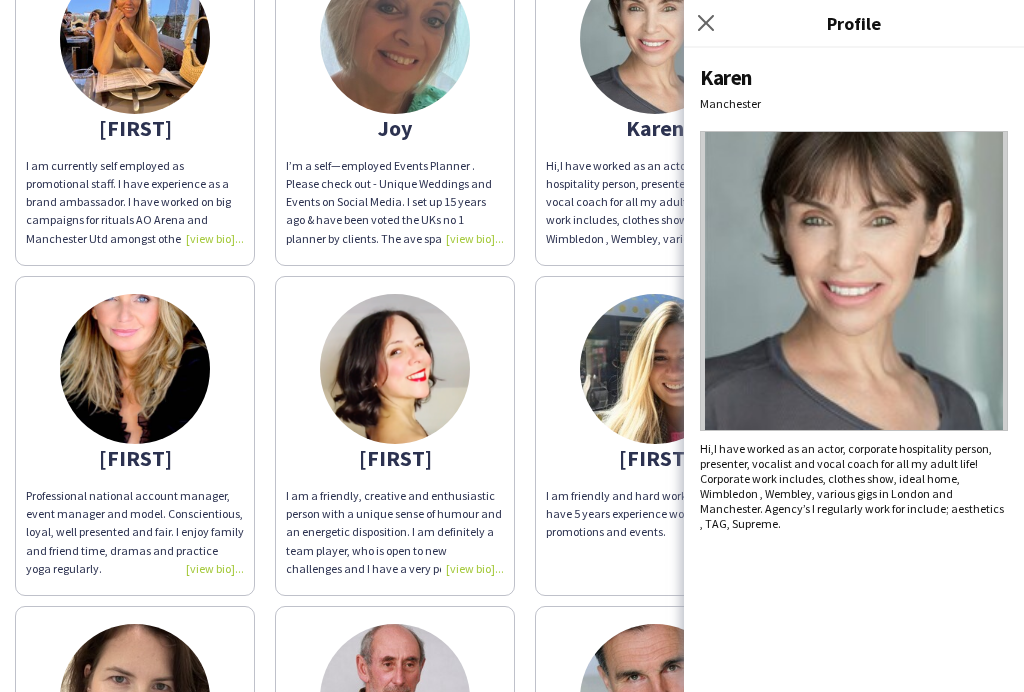 scroll, scrollTop: 1150, scrollLeft: 0, axis: vertical 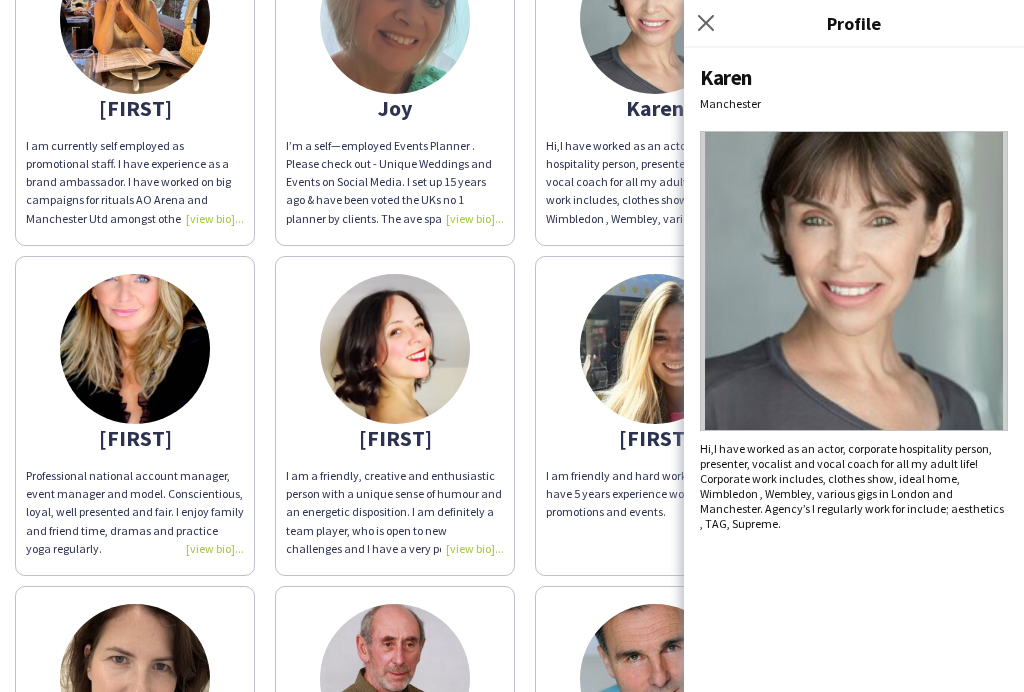 click on "Professional national account manager, event manager and model. Conscientious, loyal, well presented and fair. I enjoy family and friend time, dramas and practice yoga regularly." 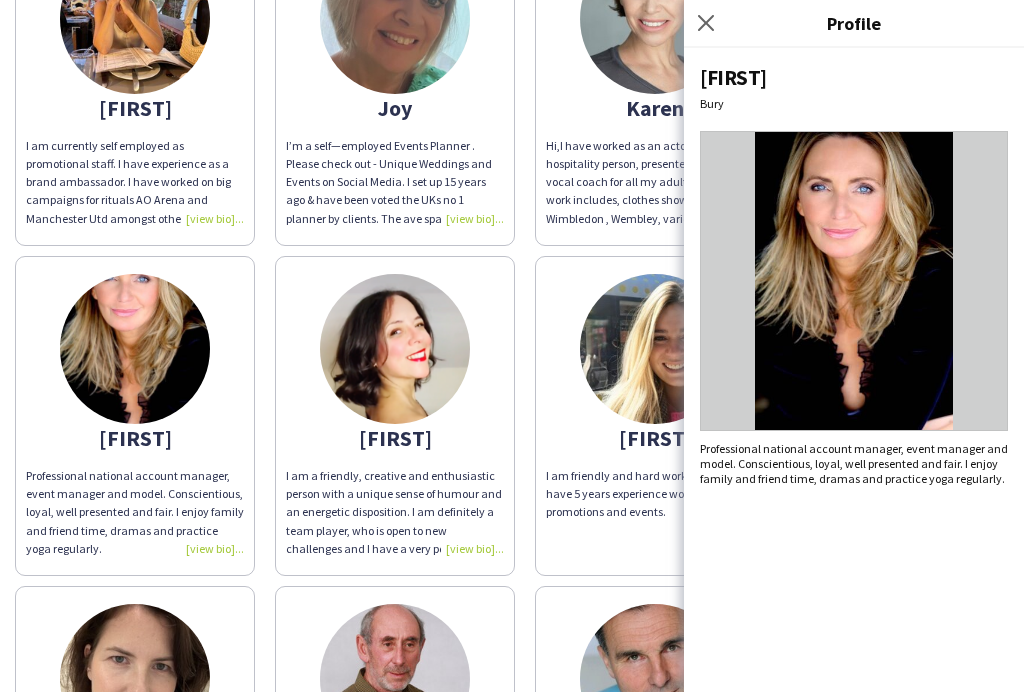 click on "I am a friendly, creative and enthusiastic person with a unique sense of humour and an energetic disposition.   I am definitely a team player, who is open to new challenges and I have a very positive, youthful perspective on life.
I have many years of experience in hospitality and I’m currently a self employed Actor, Radio Broadcaster and VO artist so I have a very flexible timetable." 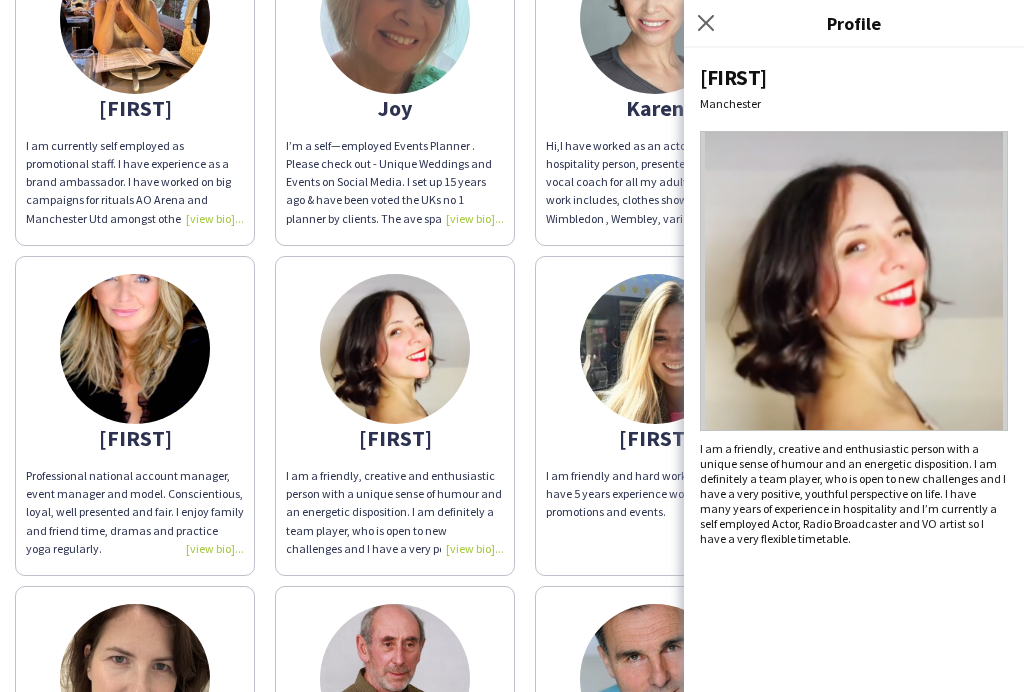 click on "I am friendly and hard working person. I have 5 years experience working with promotions and events." 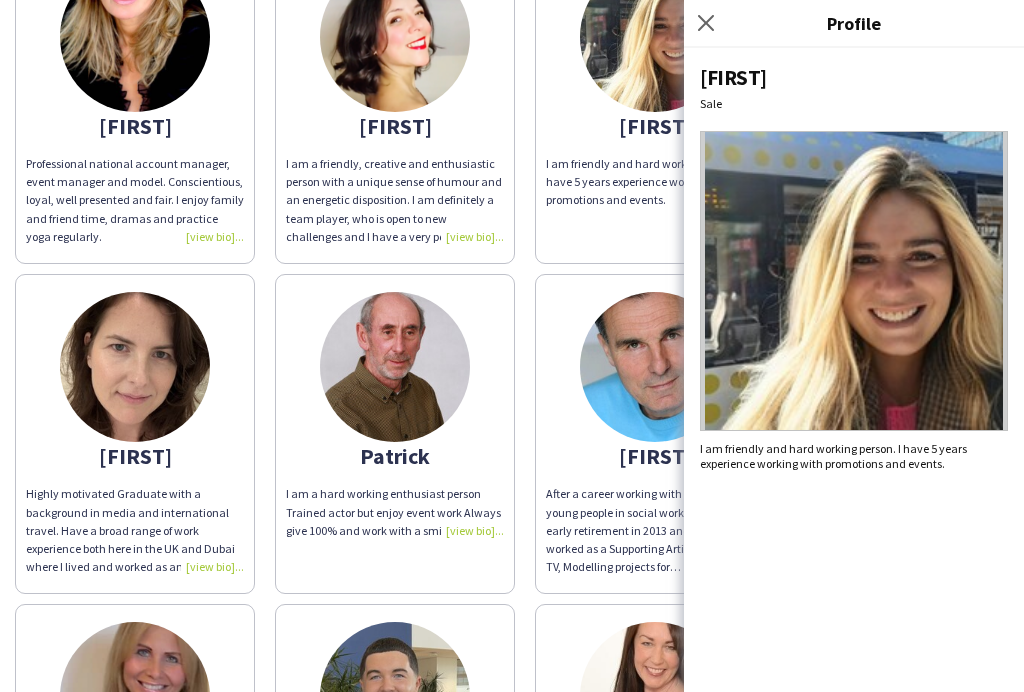 scroll, scrollTop: 1462, scrollLeft: 0, axis: vertical 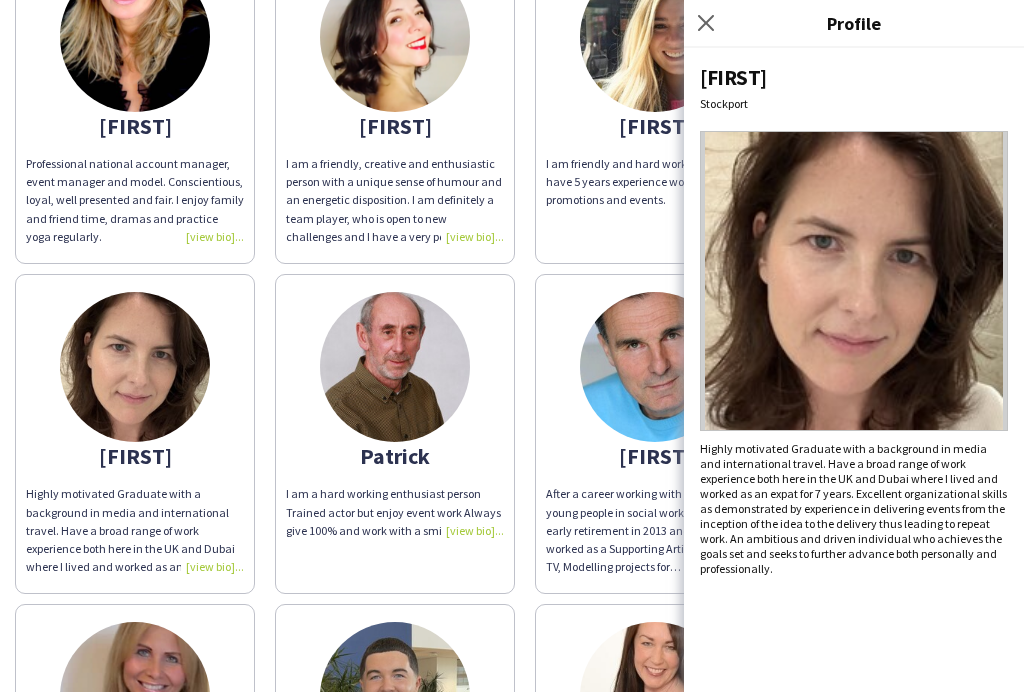 click on "I am a hard working enthusiast person
Trained actor but enjoy event work
Always give 100% and work with a smile" 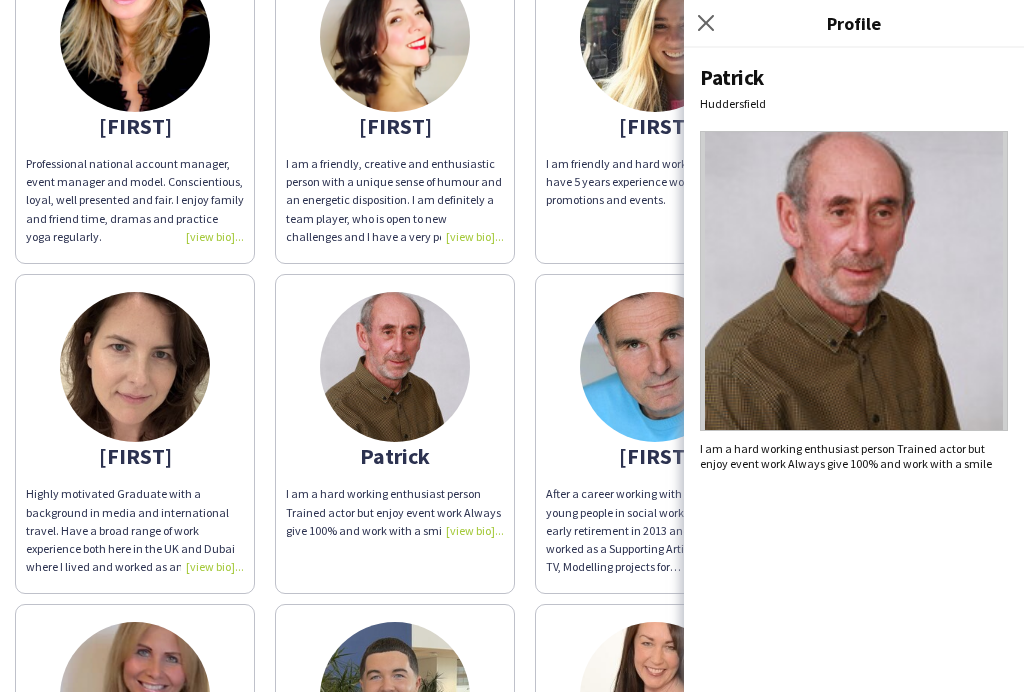 click on "After a career working with children and young people in social work settings, I took early retirement in 2013 and have since worked as a Supporting Artiste in film and TV, Modelling projects for tv/editorial/fashion commercials, and more recently event work which has so far involved scanning clients at corporate and retail events.  Professional, reliable ,and friendly personality who works well in a team .Media Link : https://www.starnow.com/u/[PERSON]/" 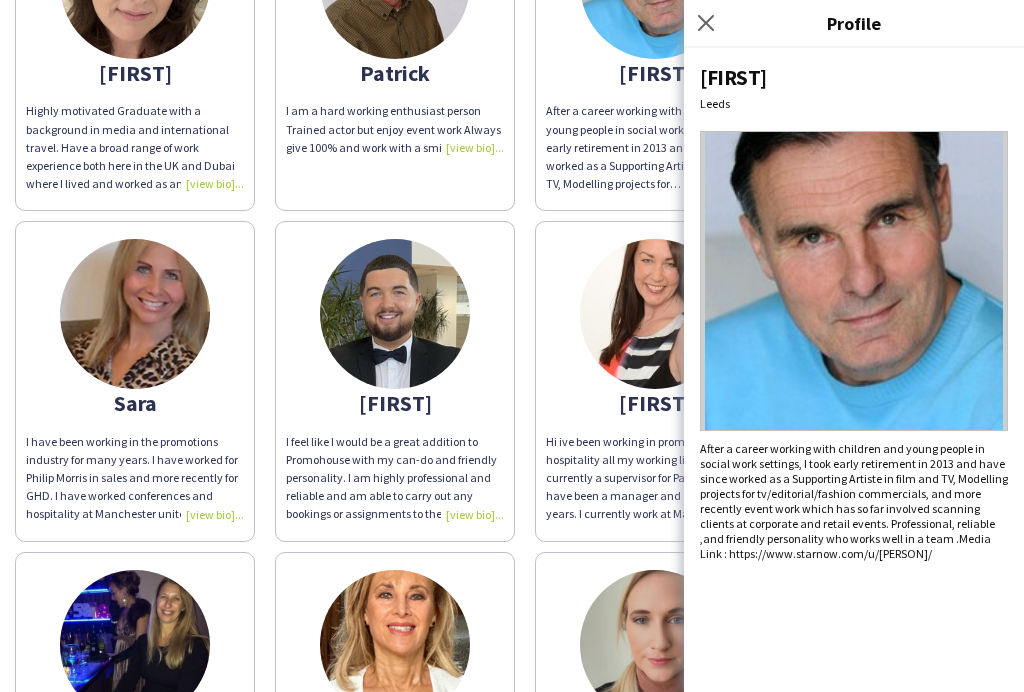 scroll, scrollTop: 1848, scrollLeft: 0, axis: vertical 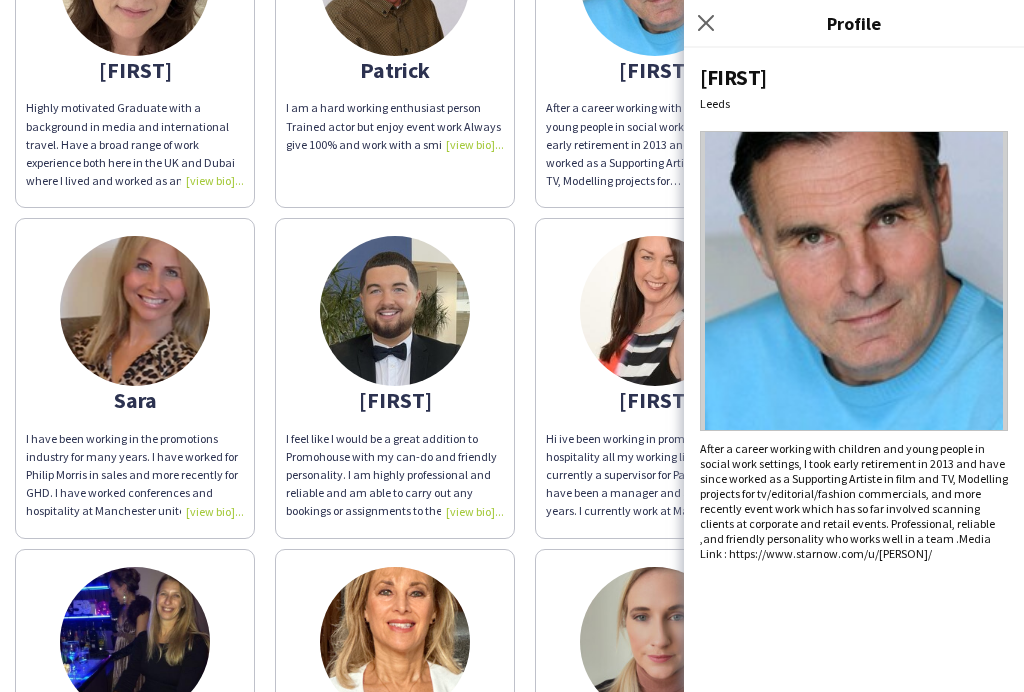 click on "I have been working in the promotions industry for many years. I have worked for Philip Morris in sales and more recently for GHD. I have worked conferences and hospitality at Manchester united. I also work as a BA in sampling food and alcohol in supermarkets. I’m enthusiastic and friendly, work well in a team and self motivated to work alone. I would be a great asset on any job" 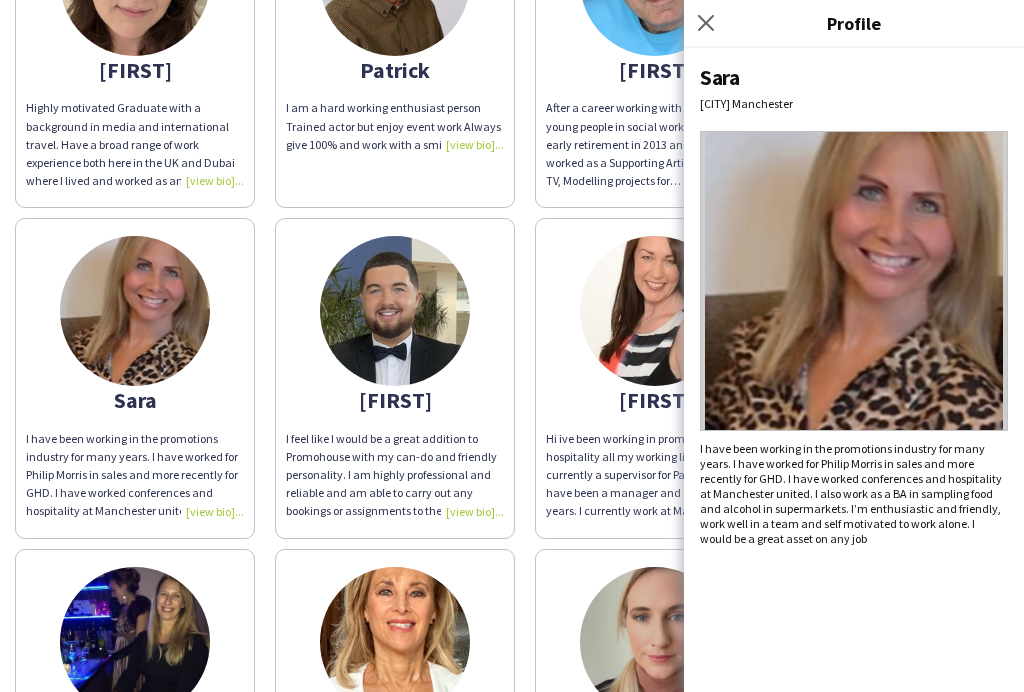 click on "Hi ive been working in promotion's and hospitality all my working life.  I am currently a supervisor for Pams People and have been a manager and a trainer for years.  I currently work at Manchester United on the welcome team as a supervisor and I work also in the museum as a museum assistant.  I also work for Clinique.  I have a bubbly personality and I am a team player.  I love new challenges and I love being a peoples person." 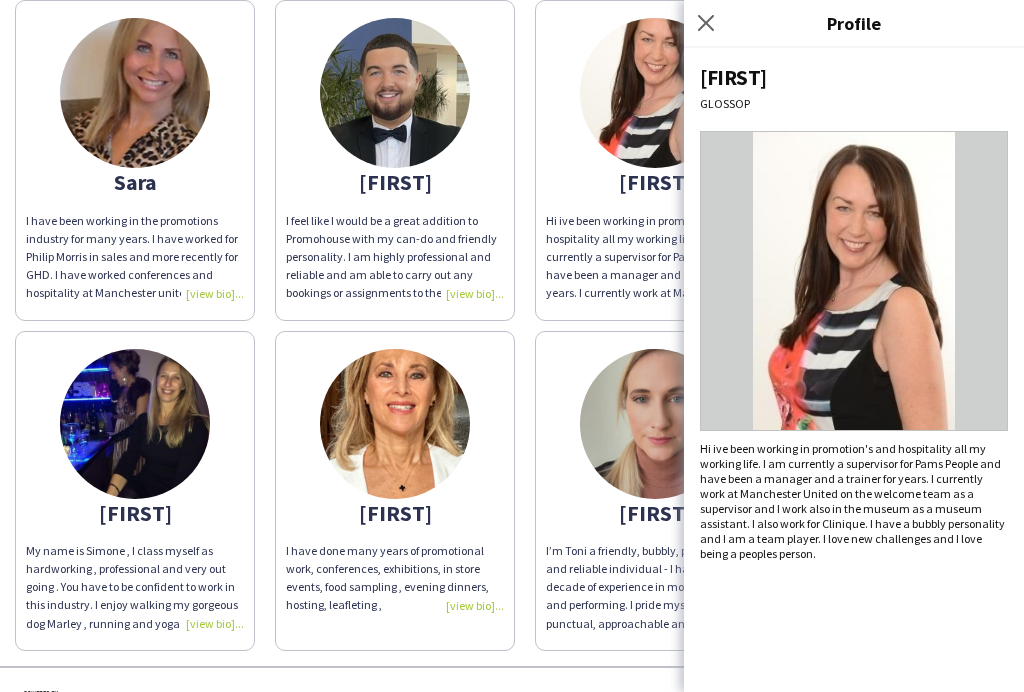 scroll, scrollTop: 2064, scrollLeft: 0, axis: vertical 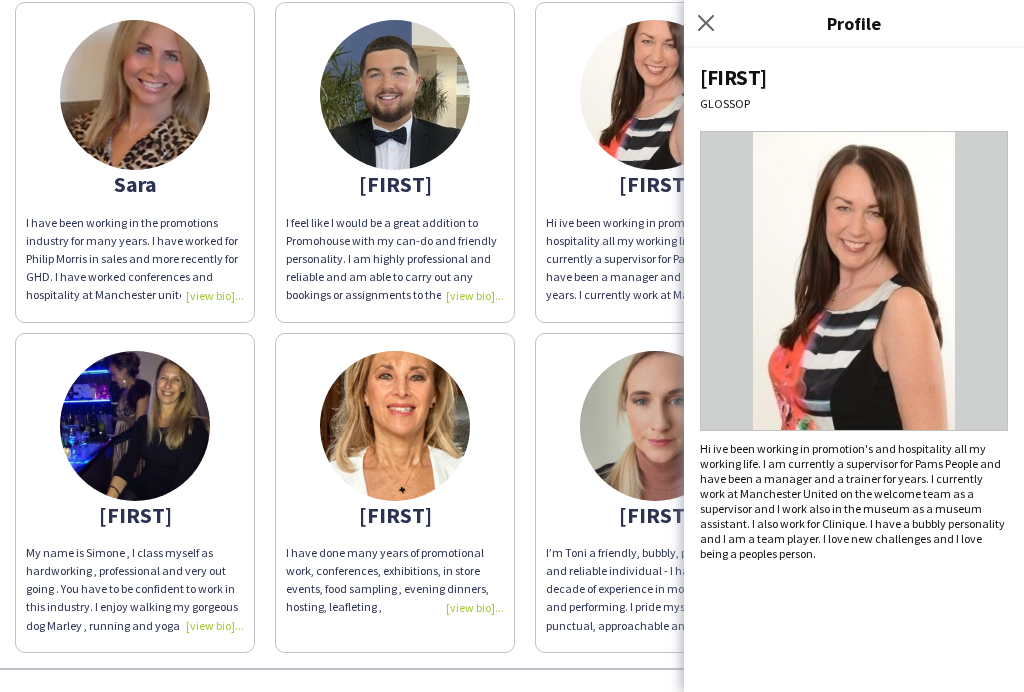 click on "My name is Simone , I class myself as hardworking , professional and very out going . You have to be confident to work in this industry. I enjoy walking my gorgeous dog Marley , running and yoga . My social time is spent with my family and friends eating out , going on holidays generally spending quality time with them . I work alone or In a team both works for me . Meeting new work colleagues and clients on an everyday basis . I love my work 🤗" 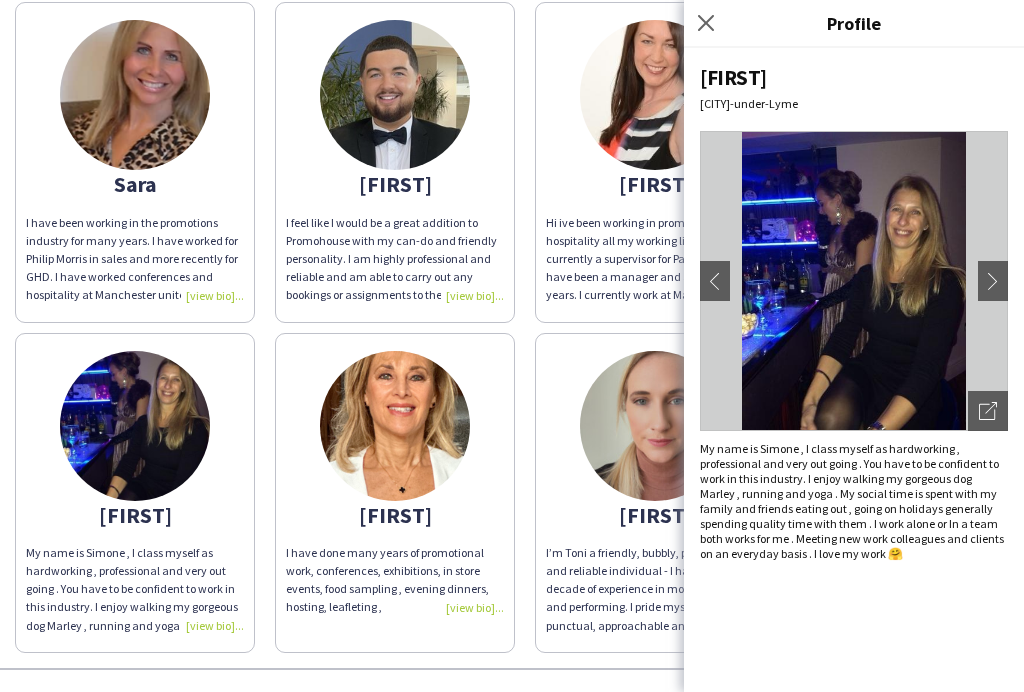 click on "I have done many years of promotional work, conferences, exhibitions, in store events, food sampling , evening dinners, hosting, leafleting ," 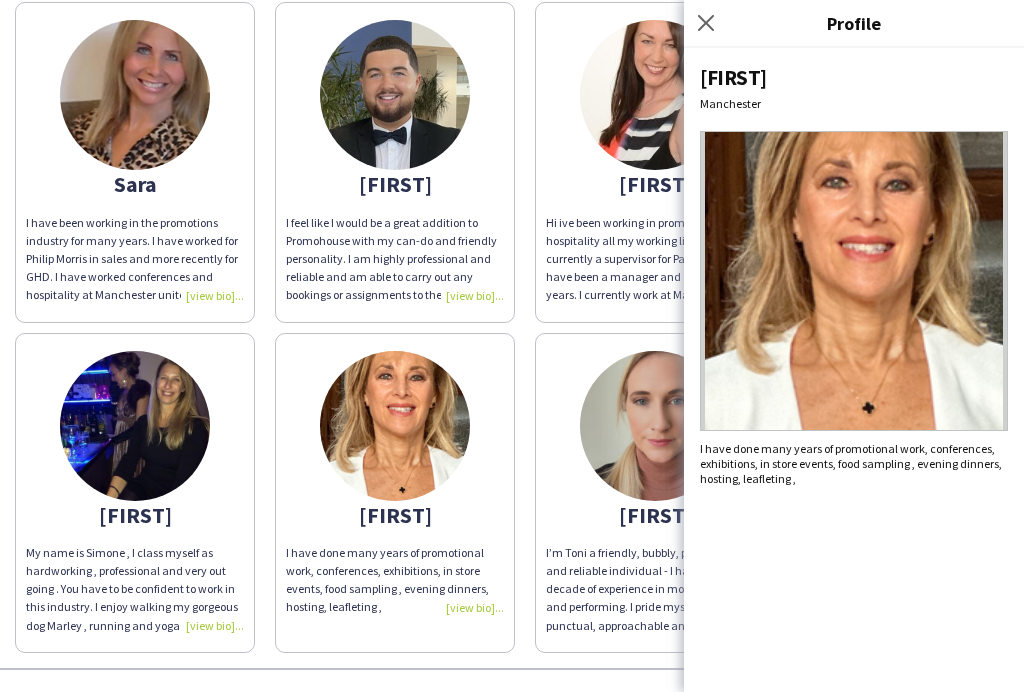 click on "I’m Toni a friendly, bubbly, professional and reliable individual - I have well over a decade of experience in modelling, acting and performing. I pride myself on being punctual, approachable and confident - always being adaptable, honest and exactly what you need whenever required. I am happy to travel, have my own transport and my favourite things in life are; nature, finding hidden gems, crystal blue seas, a very good coffee and of course performing!" 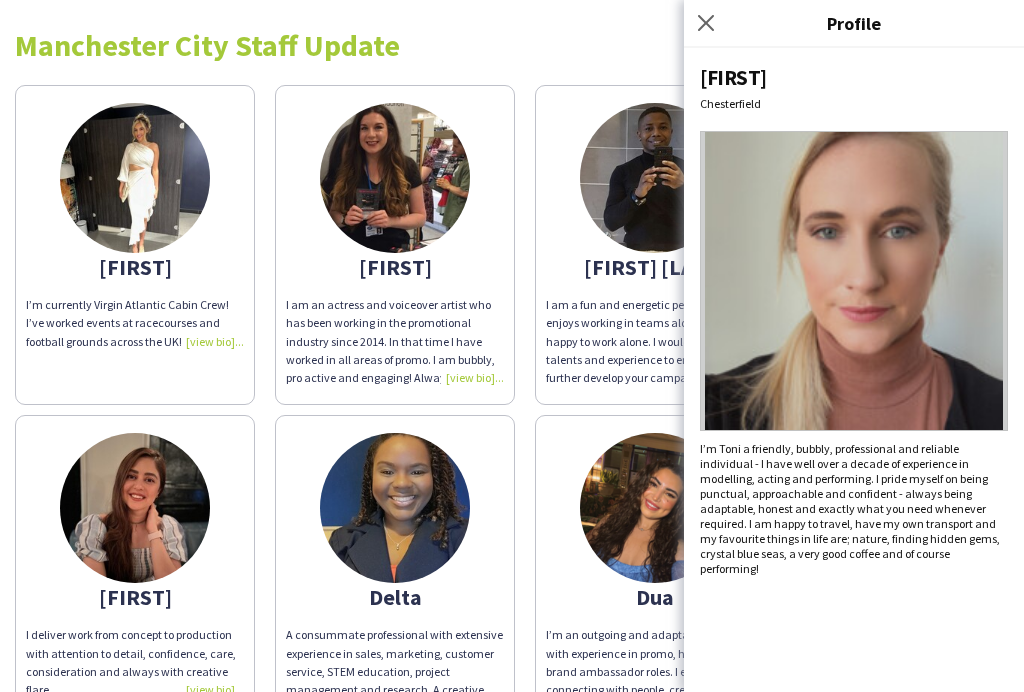 scroll, scrollTop: 0, scrollLeft: 0, axis: both 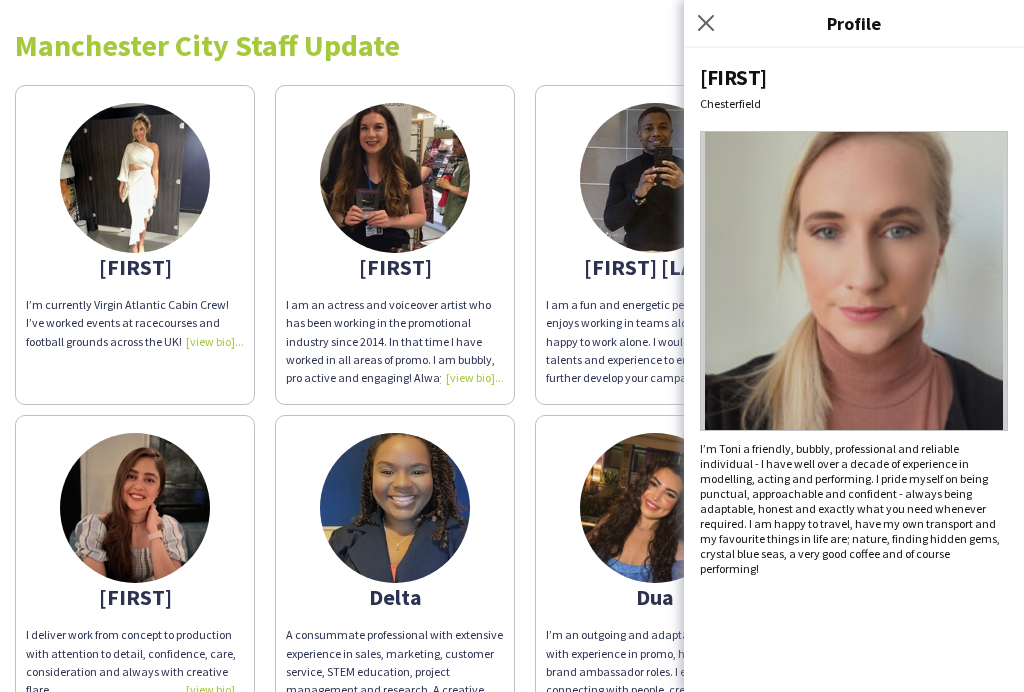 click on "I am an actress and voiceover artist who has been working in the promotional industry since 2014. In that time I have worked in all areas of promo. I am bubbly, pro active and engaging! Always up for challenges and travelling." 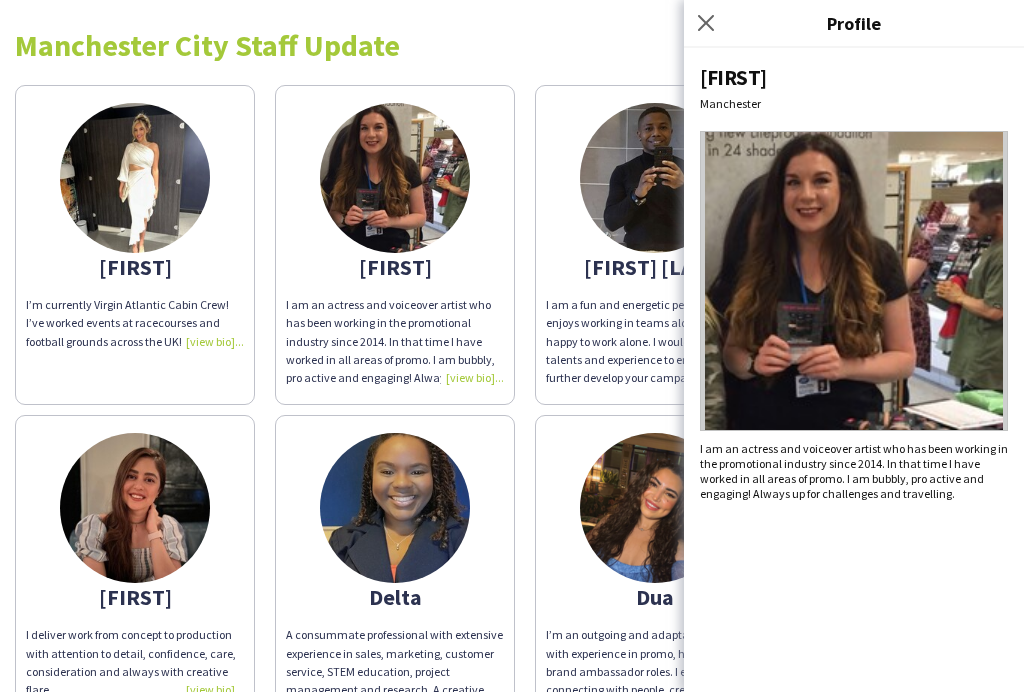 click on "Dua" 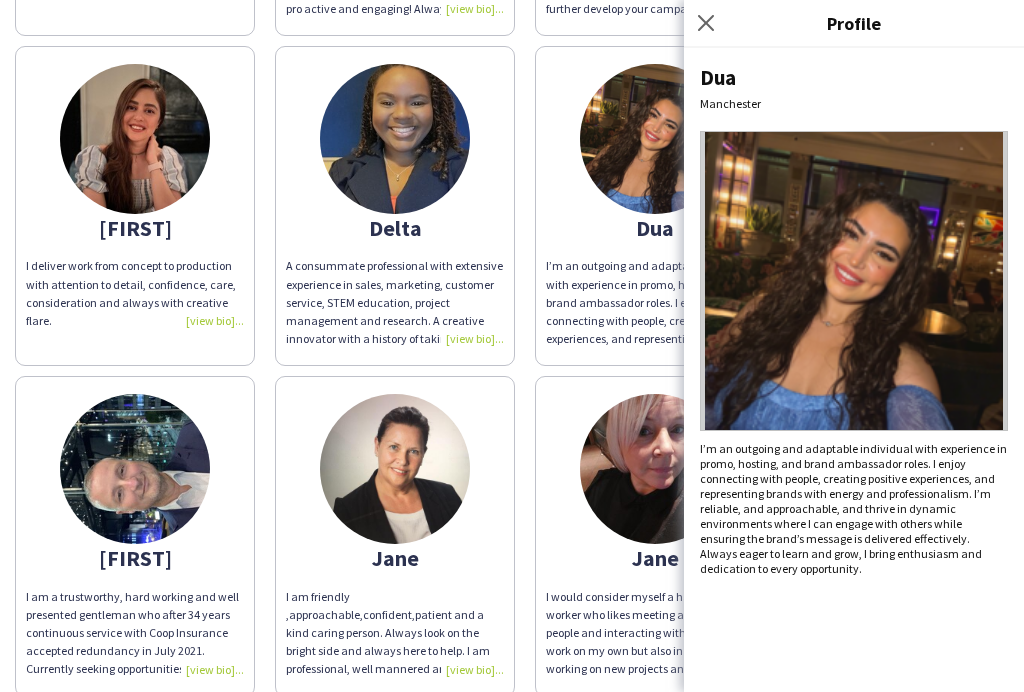 scroll, scrollTop: 412, scrollLeft: 0, axis: vertical 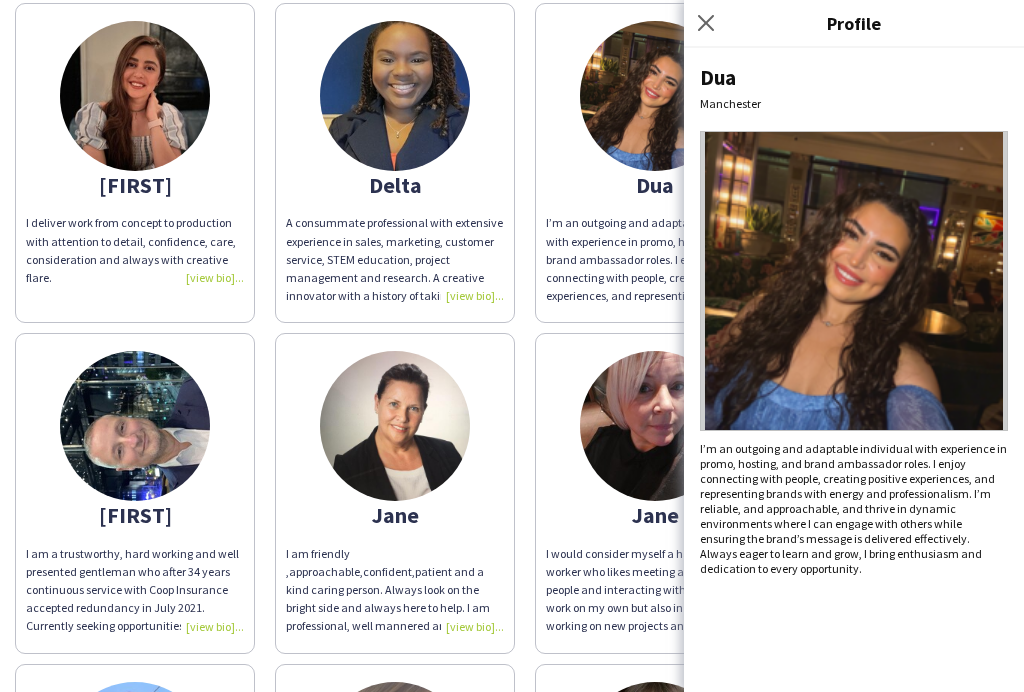 click on "I am friendly ,approachable,confident,patient and a kind caring person. Always look on the bright side and always here to help. I am   professional, well mannered and polite .  Happy to work alone or in a team. Reliable and give 100% to my work." 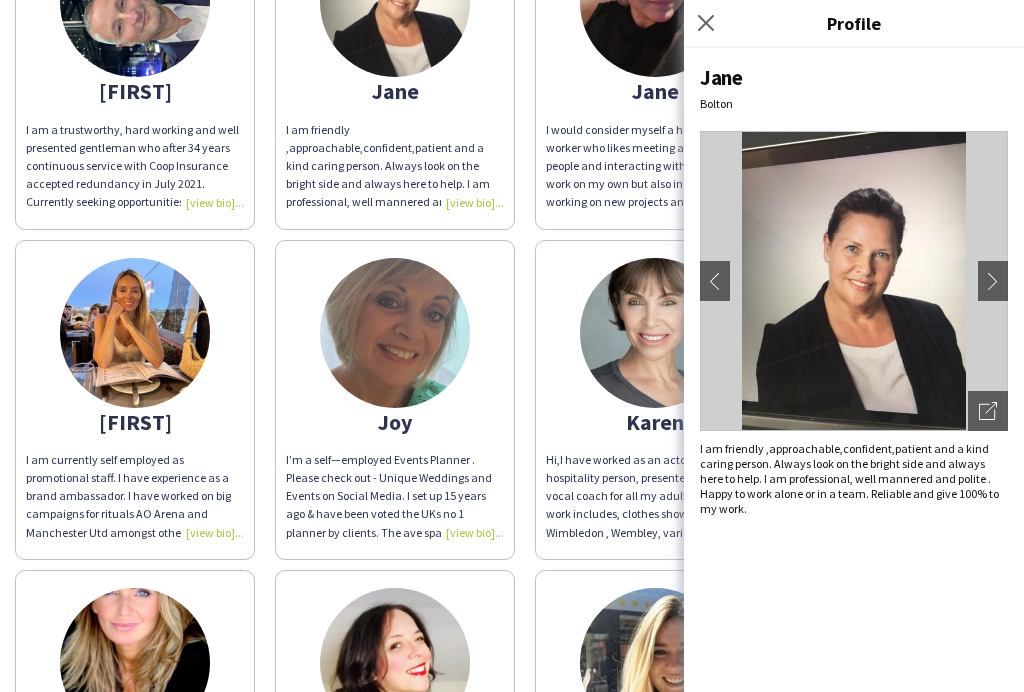 scroll, scrollTop: 851, scrollLeft: 0, axis: vertical 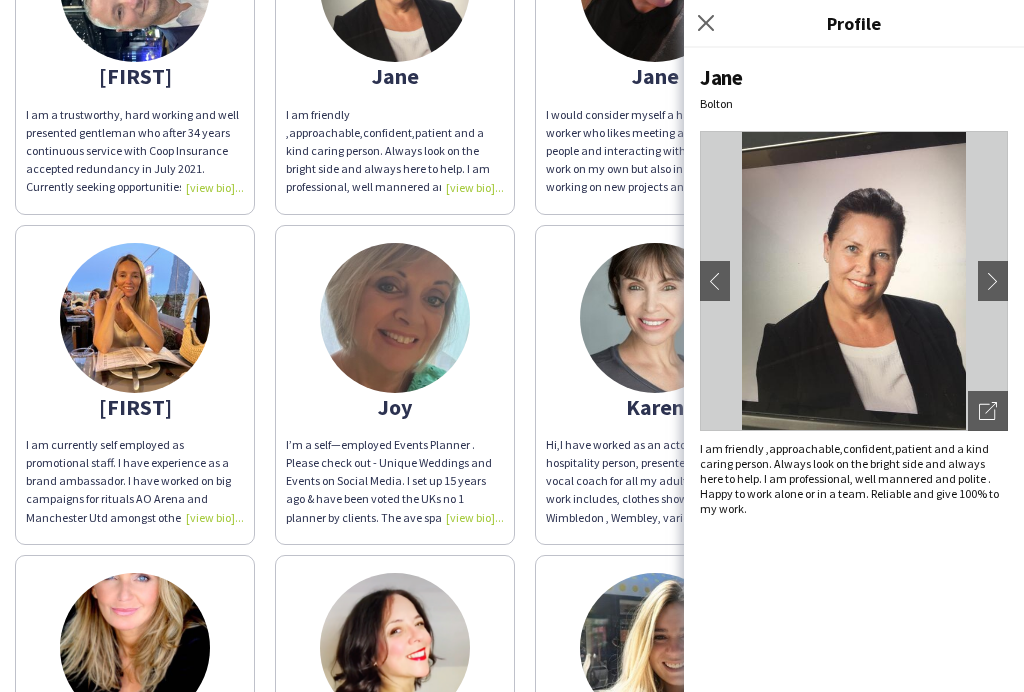click on "I am currently self employed as promotional staff. I have experience as a brand ambassador. I have worked on big campaigns for rituals AO Arena and Manchester Utd amongst others
I am outgoing chatty and I love to meet new people
I am great at working in a team and am a good communicator." 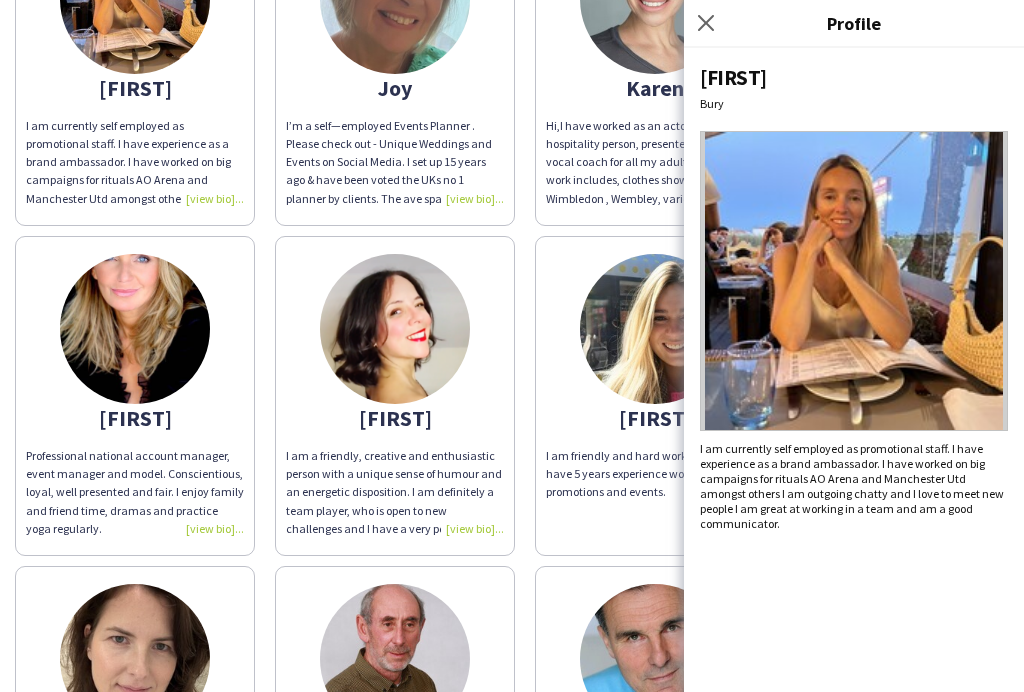 scroll, scrollTop: 1174, scrollLeft: 0, axis: vertical 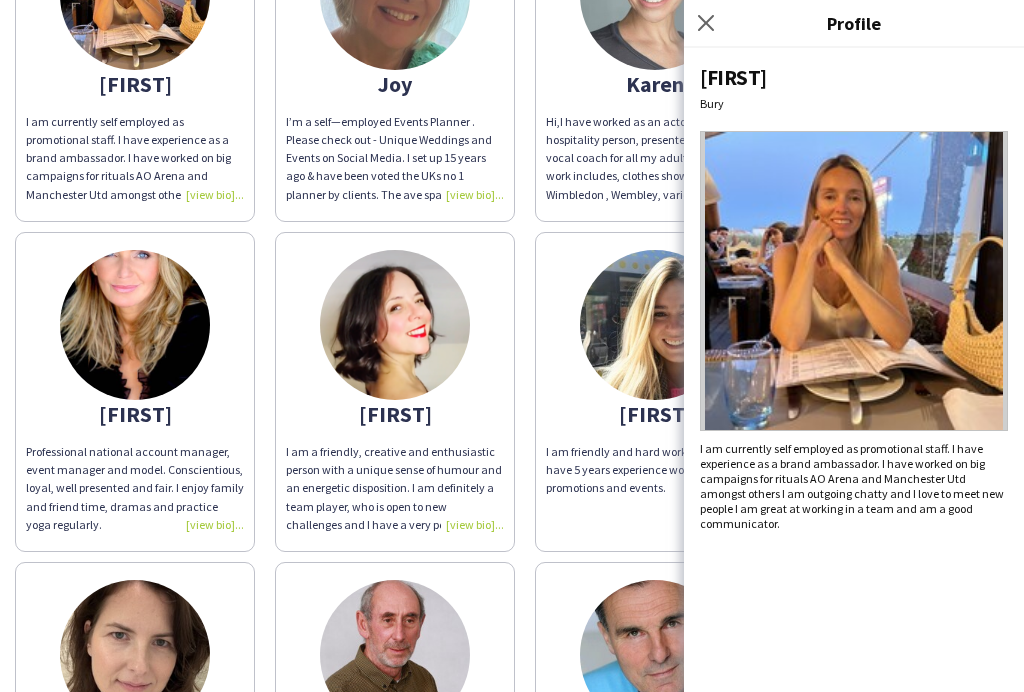 click on "I am friendly and hard working person. I have 5 years experience working with promotions and events." 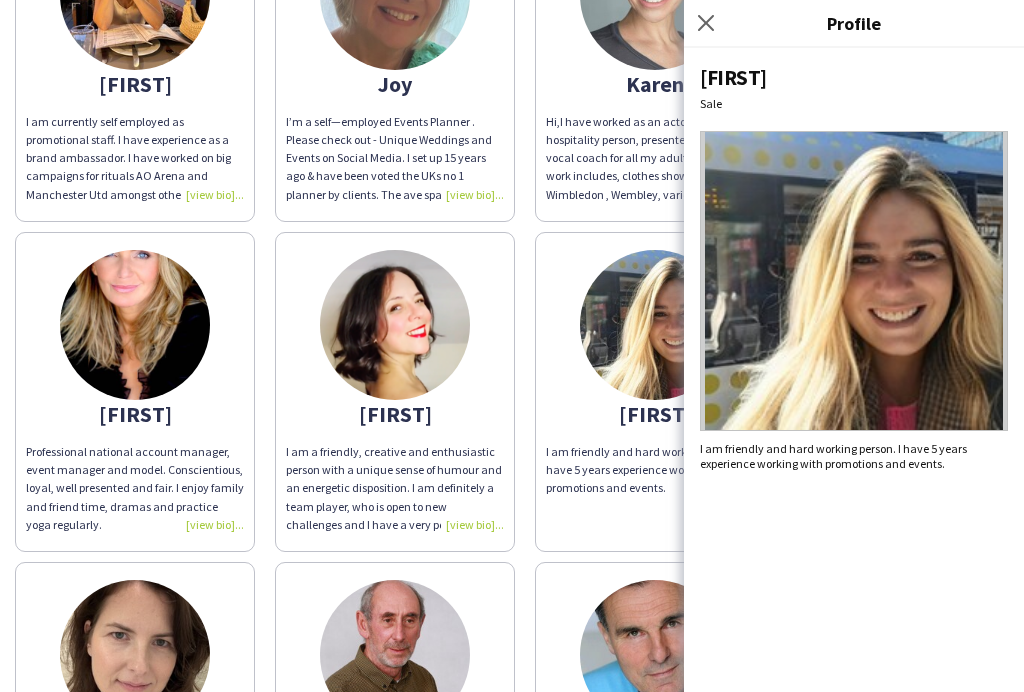 click on "Professional national account manager, event manager and model. Conscientious, loyal, well presented and fair. I enjoy family and friend time, dramas and practice yoga regularly." 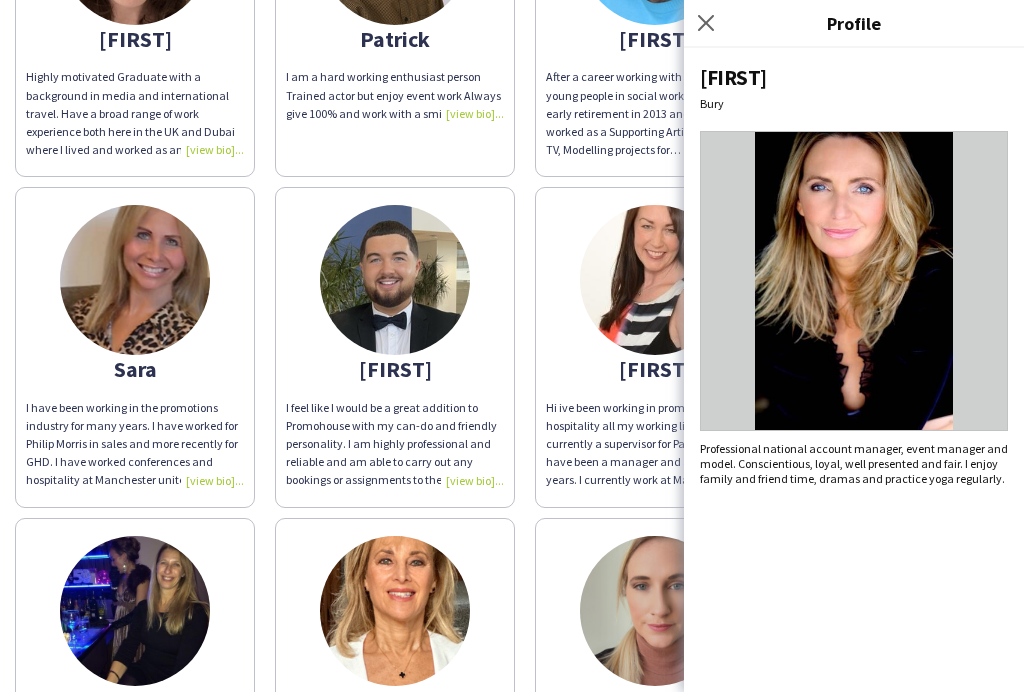scroll, scrollTop: 1880, scrollLeft: 0, axis: vertical 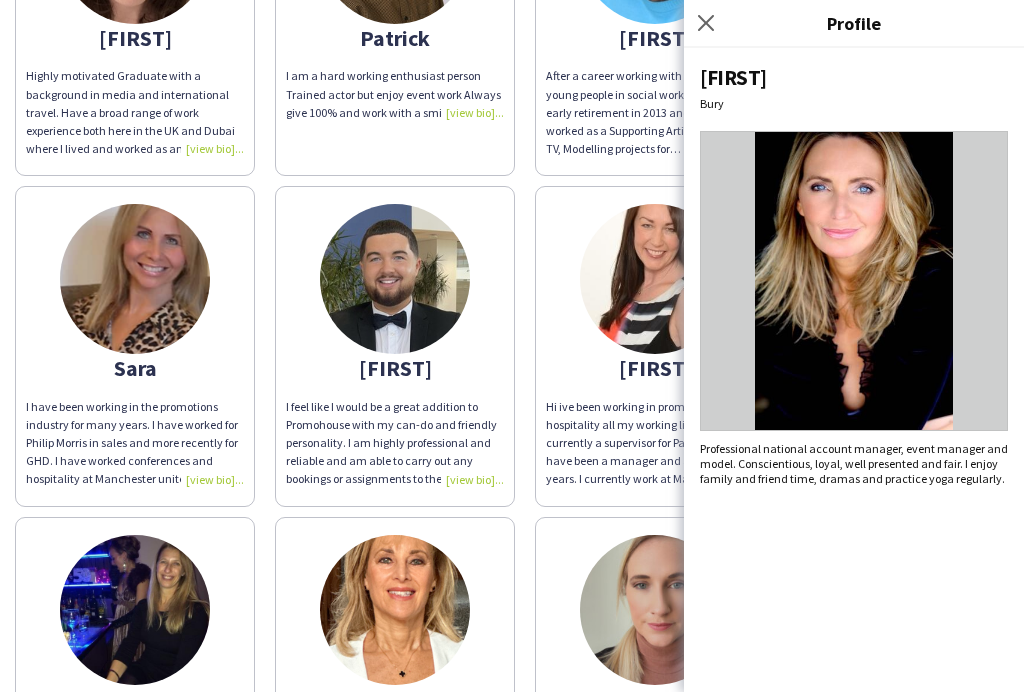 click on "I have been working in the promotions industry for many years. I have worked for Philip Morris in sales and more recently for GHD. I have worked conferences and hospitality at Manchester united. I also work as a BA in sampling food and alcohol in supermarkets. I’m enthusiastic and friendly, work well in a team and self motivated to work alone. I would be a great asset on any job" 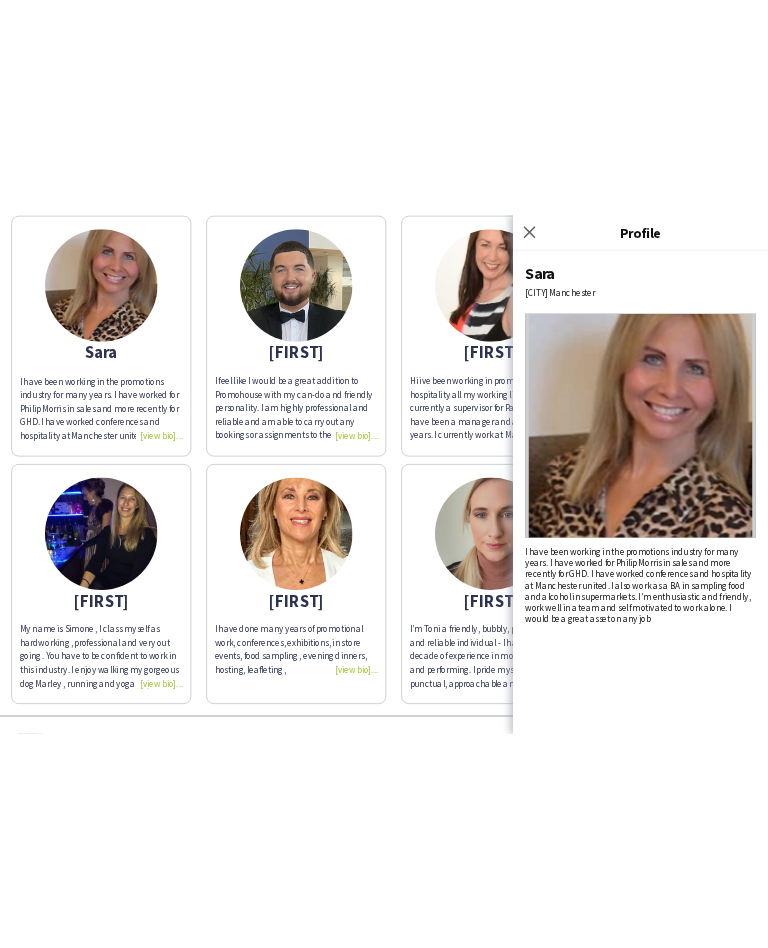 scroll, scrollTop: 2064, scrollLeft: 0, axis: vertical 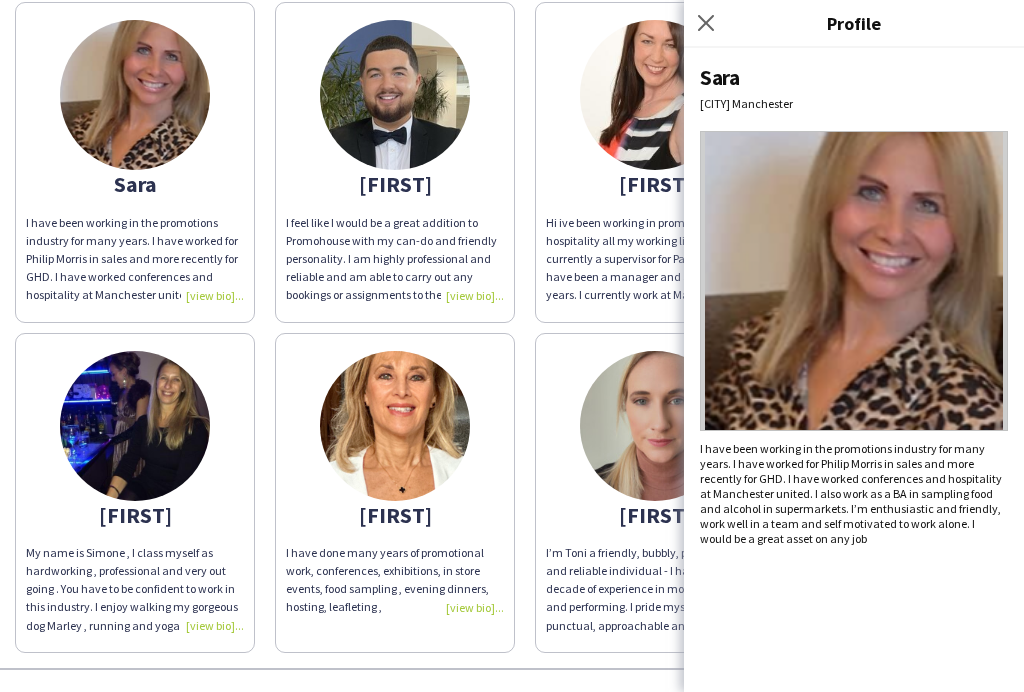 click on "I have done many years of promotional work, conferences, exhibitions, in store events, food sampling , evening dinners, hosting, leafleting ," 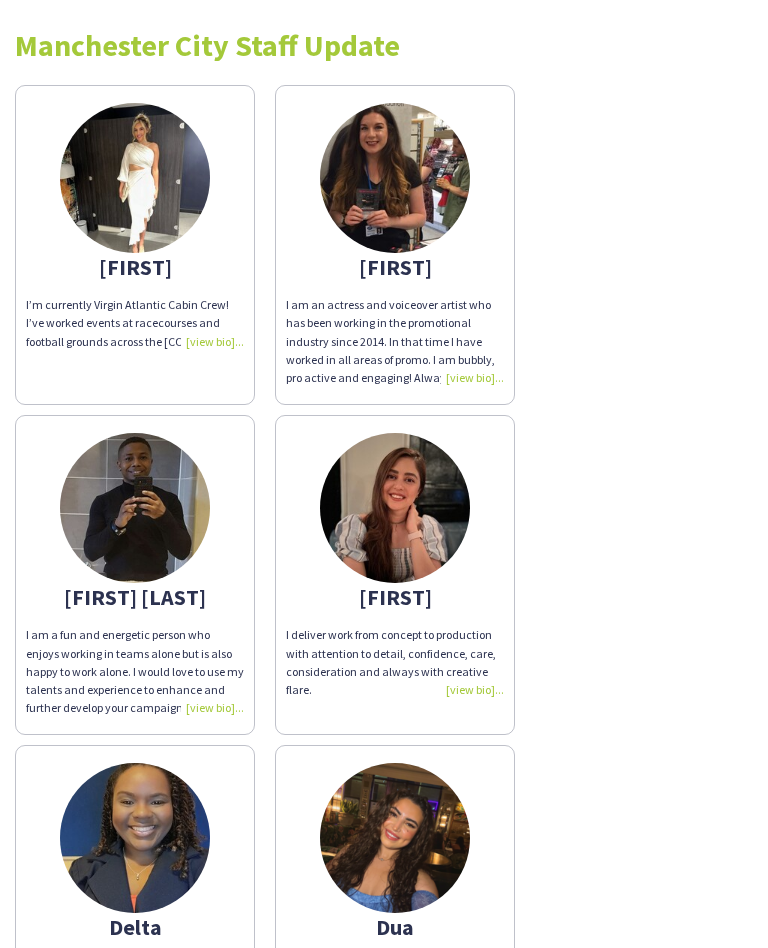 scroll, scrollTop: 0, scrollLeft: 0, axis: both 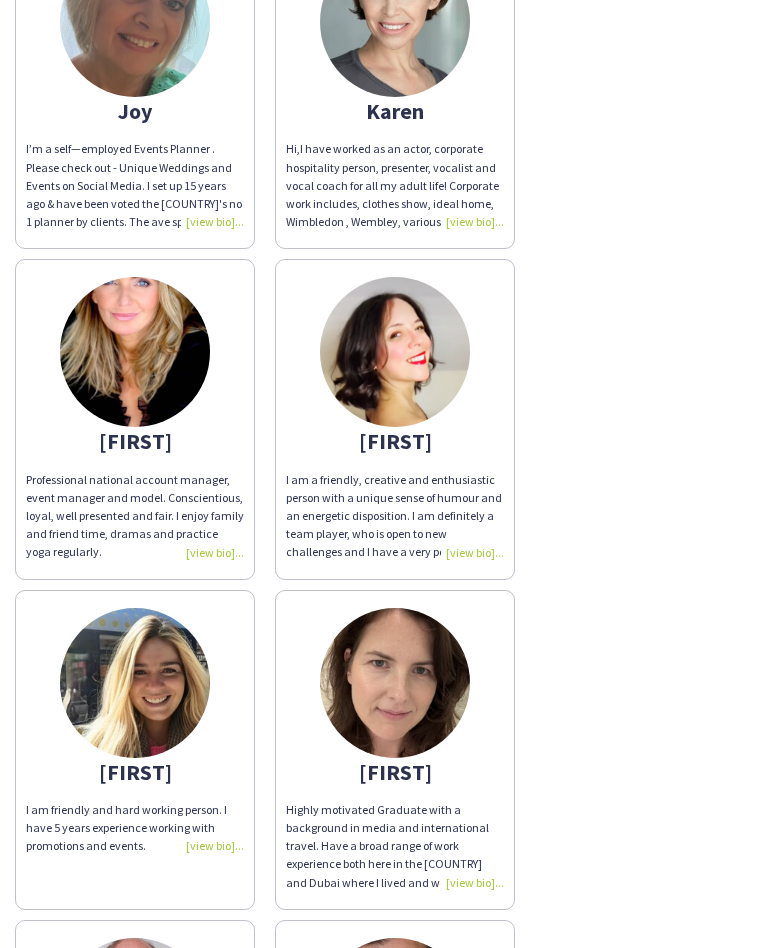click on "Professional national account manager, event manager and model. Conscientious, loyal, well presented and fair. I enjoy family and friend time, dramas and practice yoga regularly." 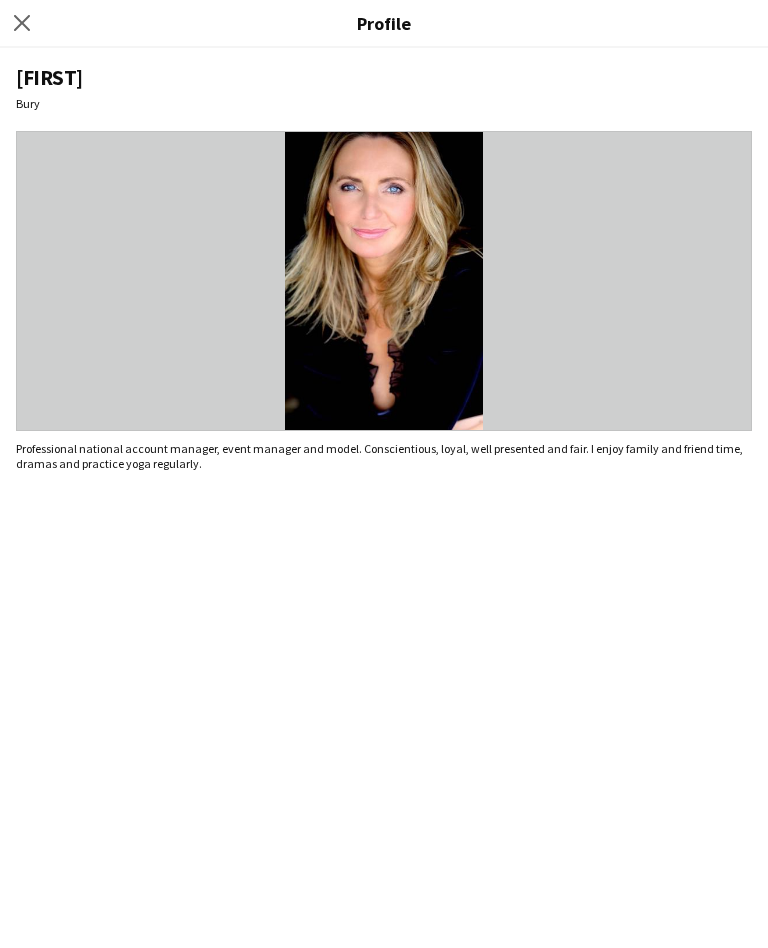 click on "Close pop-in" 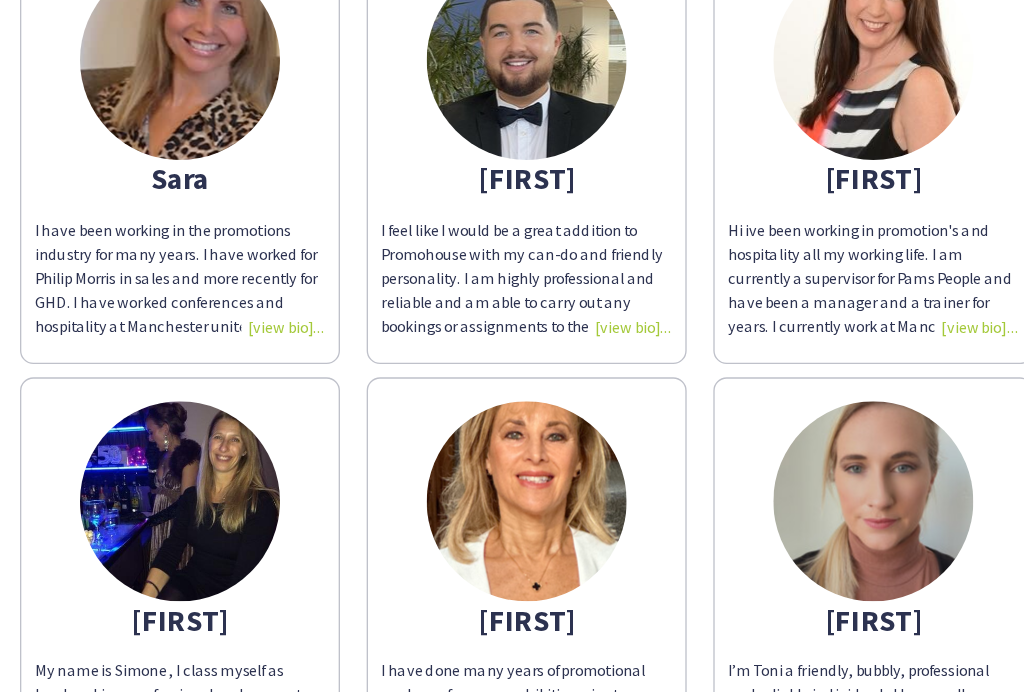 scroll, scrollTop: 2064, scrollLeft: 0, axis: vertical 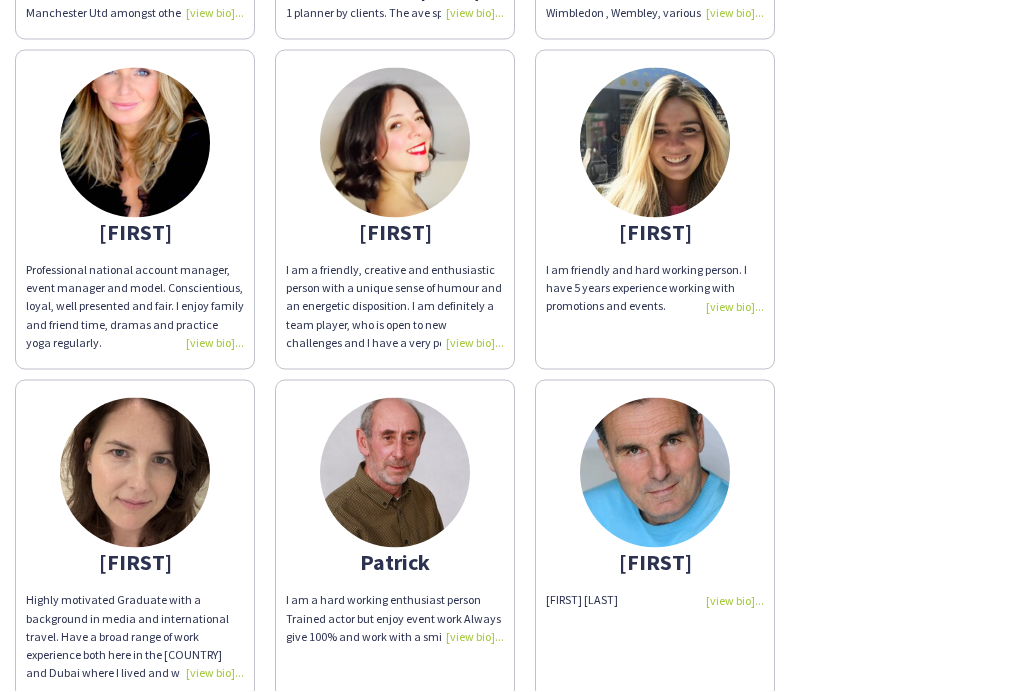 click on "I am a hard working enthusiast person
Trained actor but enjoy event work
Always give 100% and work with a smile" 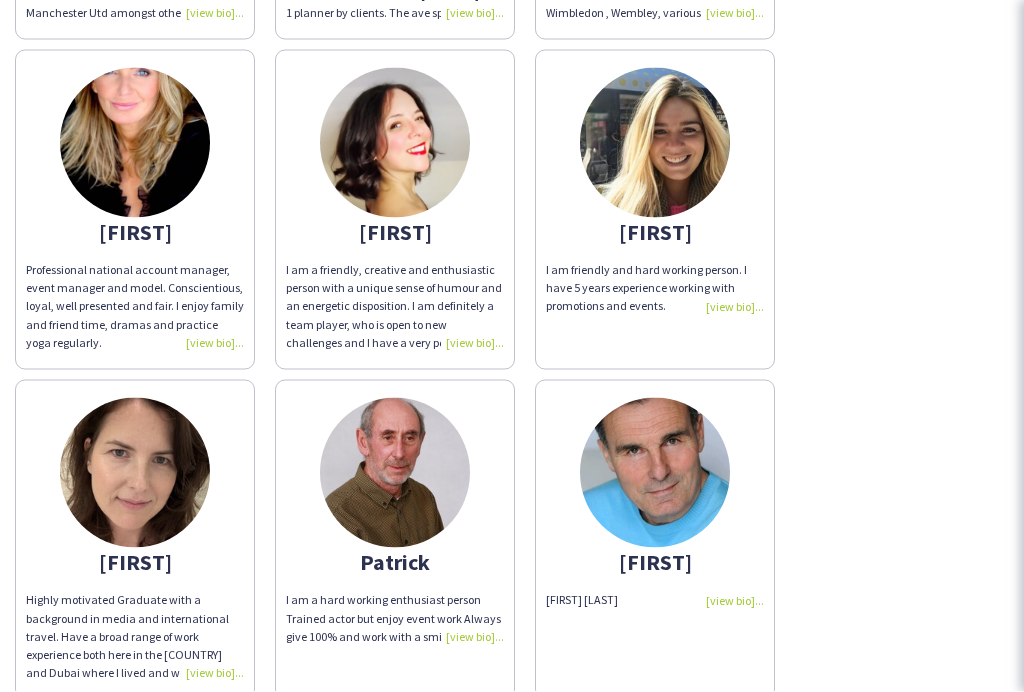 scroll, scrollTop: 0, scrollLeft: 0, axis: both 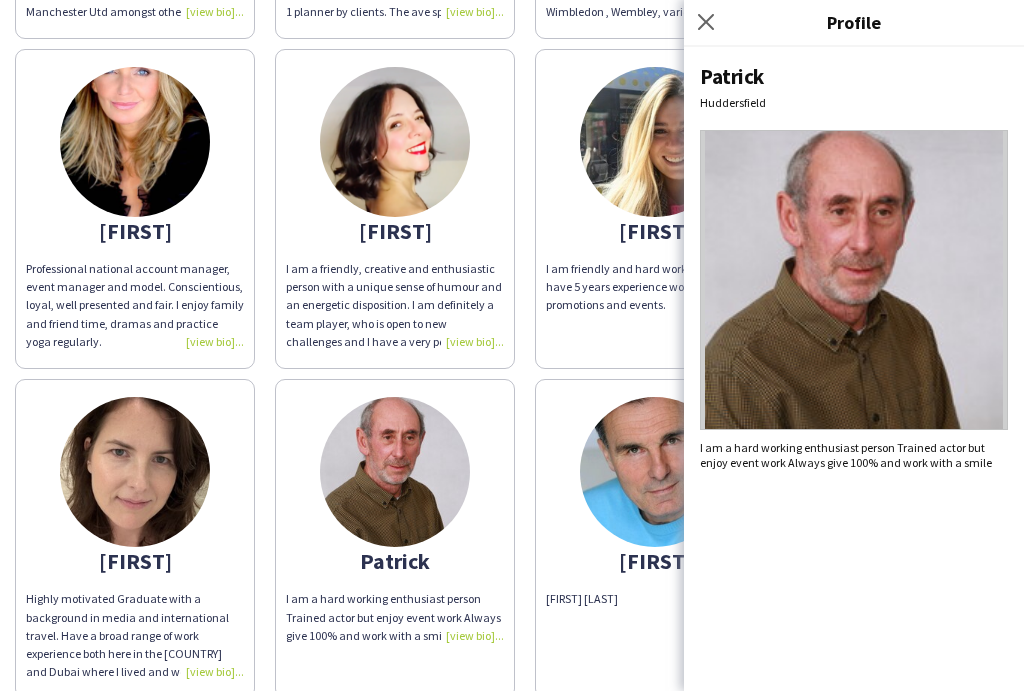 click on "Close pop-in" 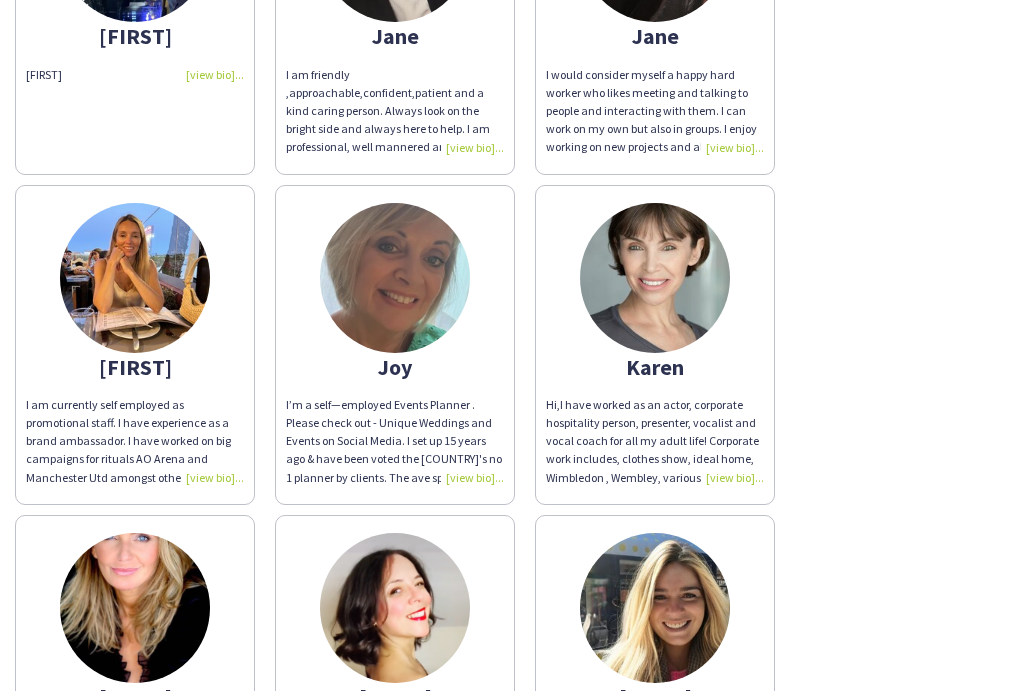 scroll, scrollTop: 901, scrollLeft: 0, axis: vertical 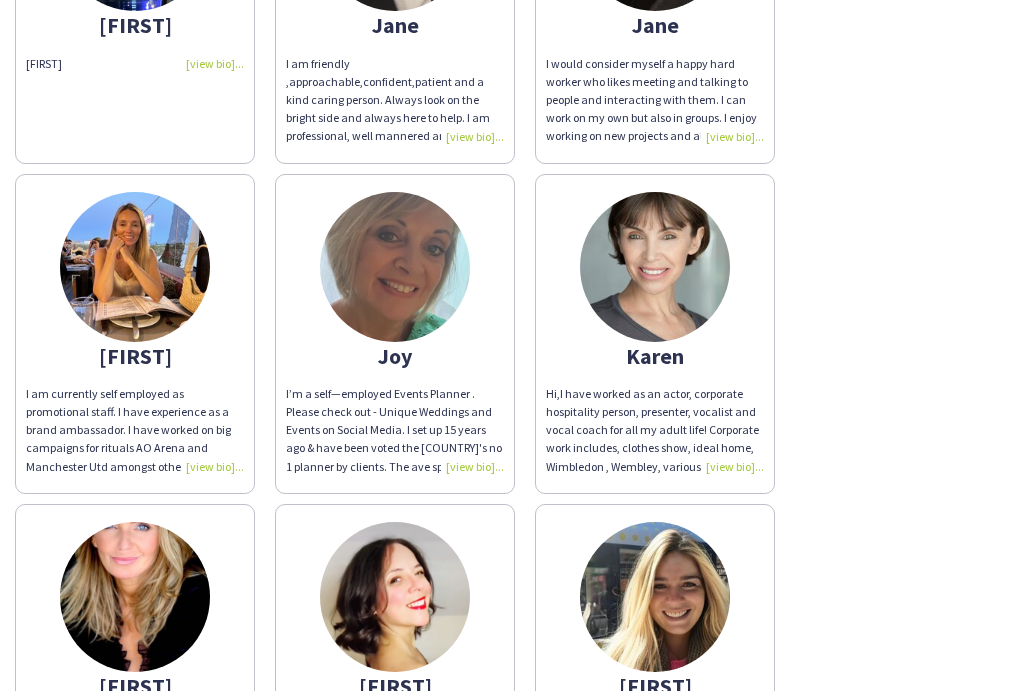 click on "Hi,I have worked as an actor, corporate hospitality person, presenter, vocalist and vocal coach for all my adult life! Corporate work includes, clothes show, ideal home, Wimbledon , Wembley, various gigs in London and Manchester. Agency’s I regularly work for include; aesthetics , TAG, Supreme." 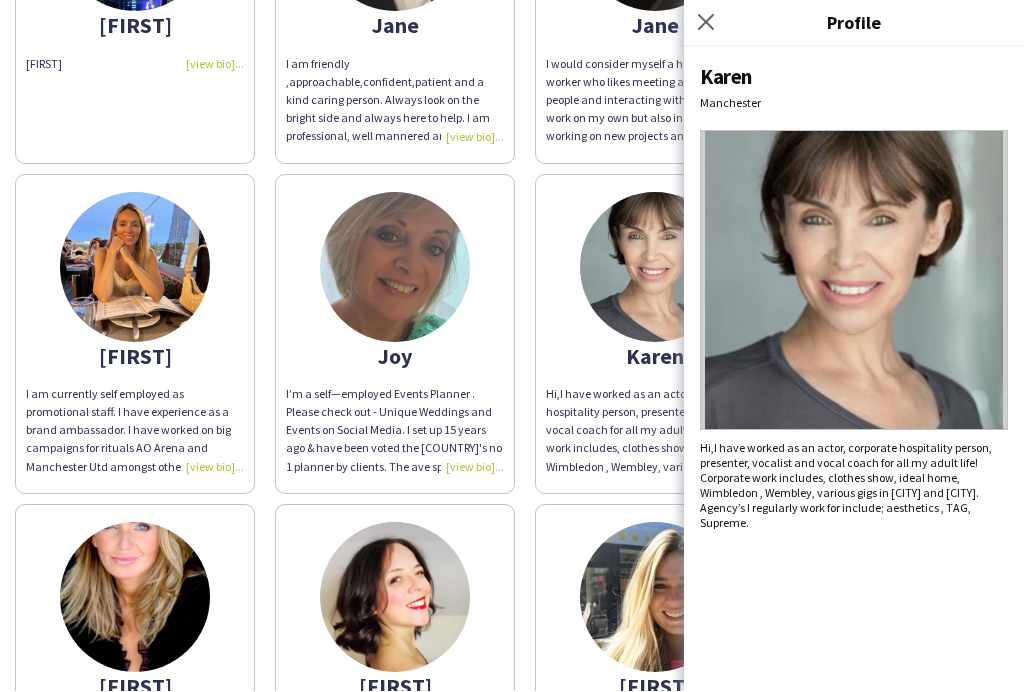 click on "Close pop-in" 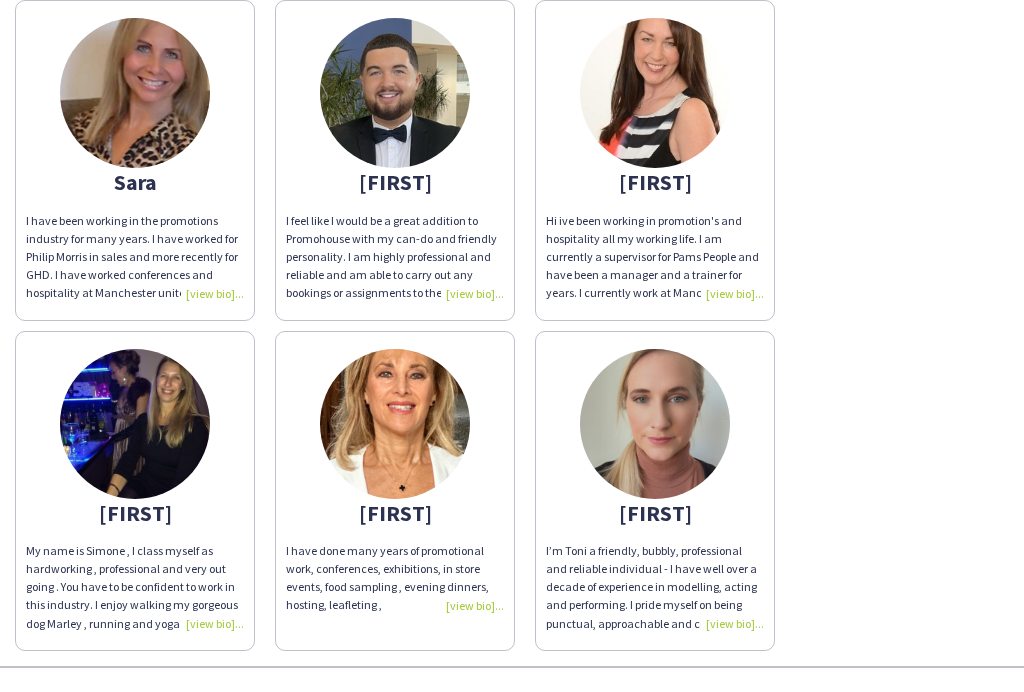 scroll, scrollTop: 2064, scrollLeft: 0, axis: vertical 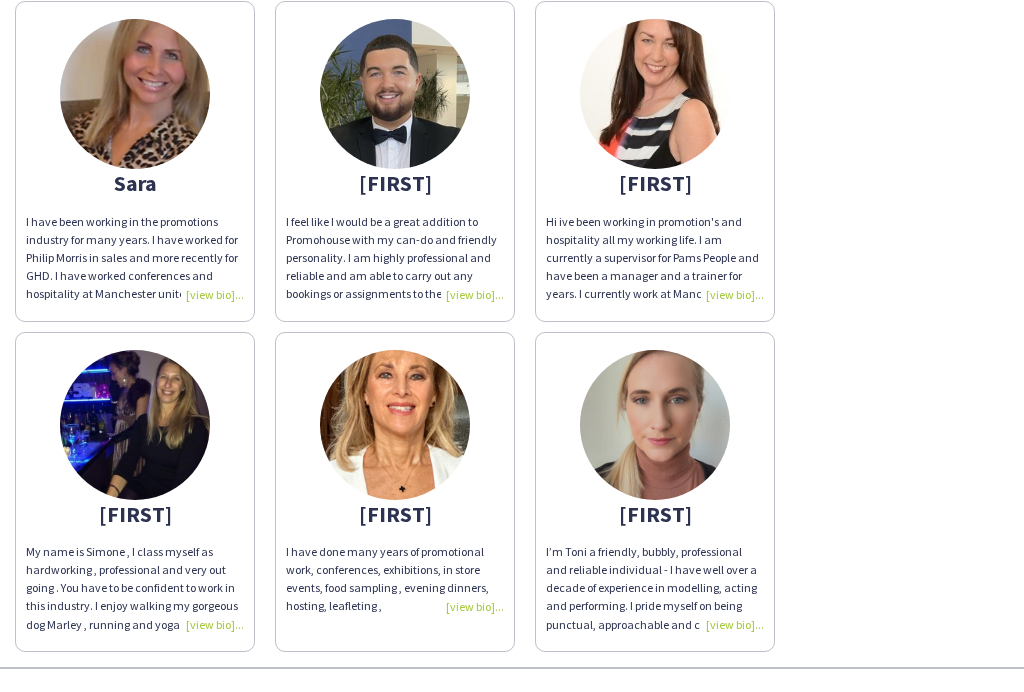 click on "I have done many years of promotional work, conferences, exhibitions, in store events, food sampling , evening dinners, hosting, leafleting ," 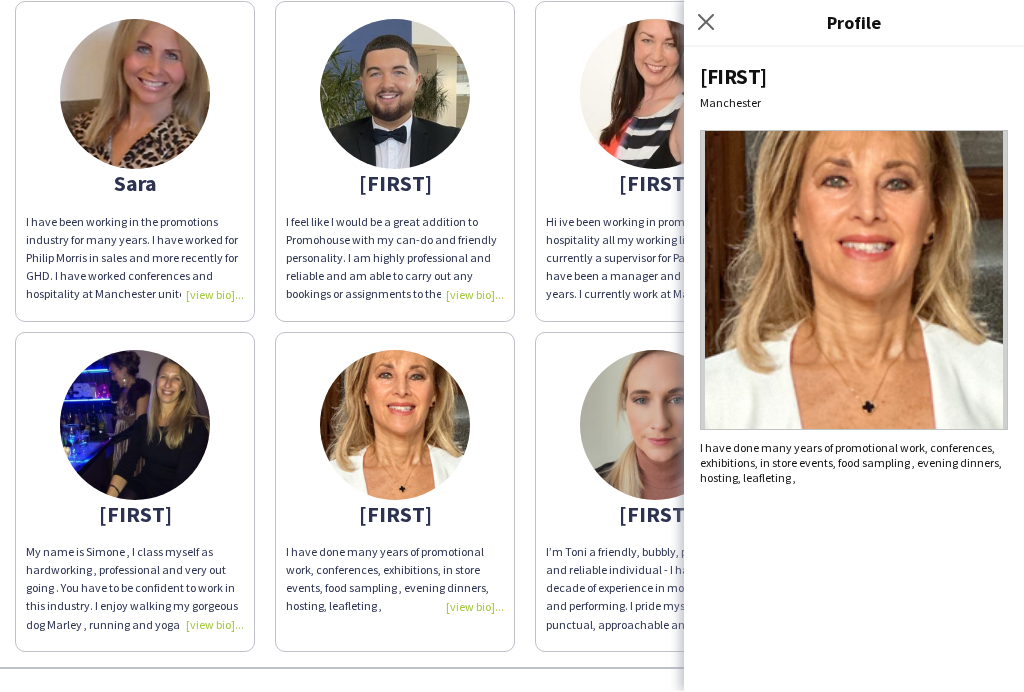 click 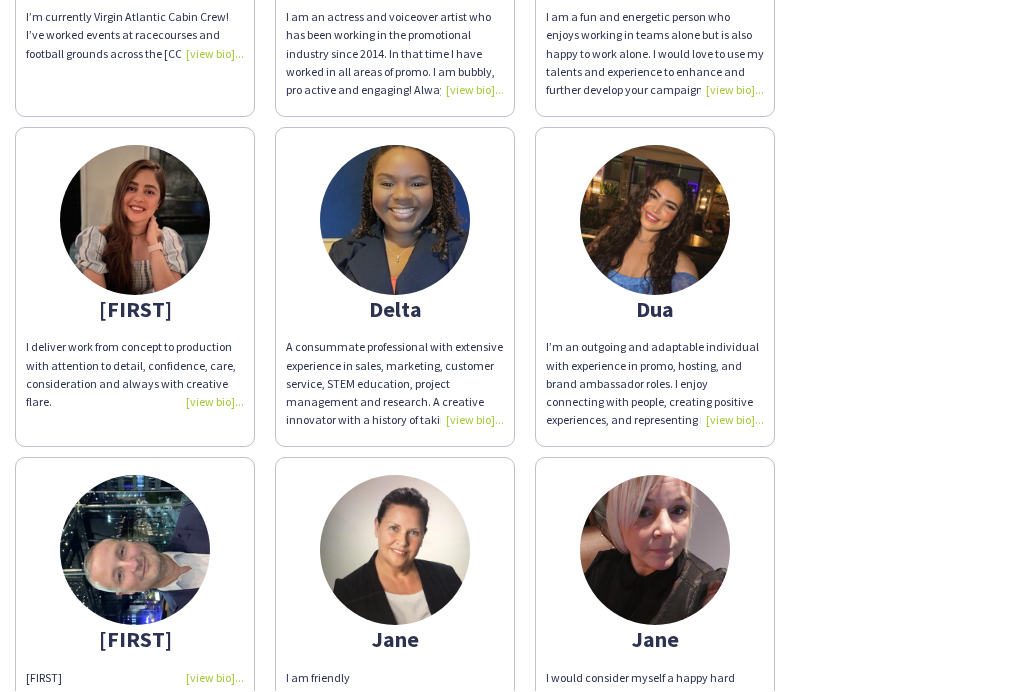scroll, scrollTop: 296, scrollLeft: 0, axis: vertical 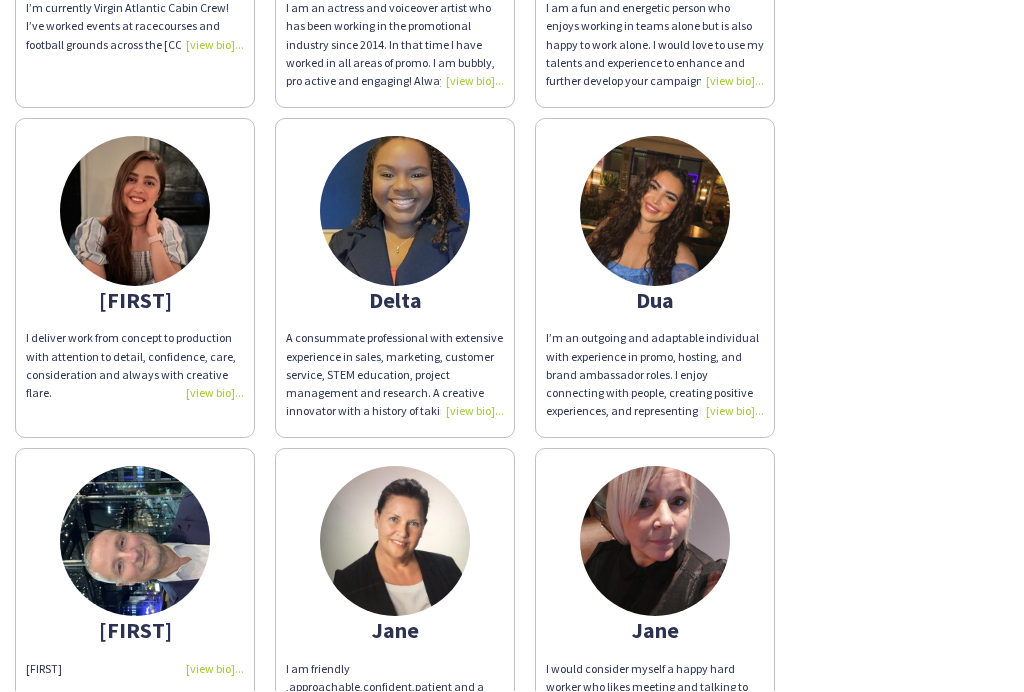 click on "I deliver work from concept to production with attention to detail, confidence, care, consideration and always with creative flare." 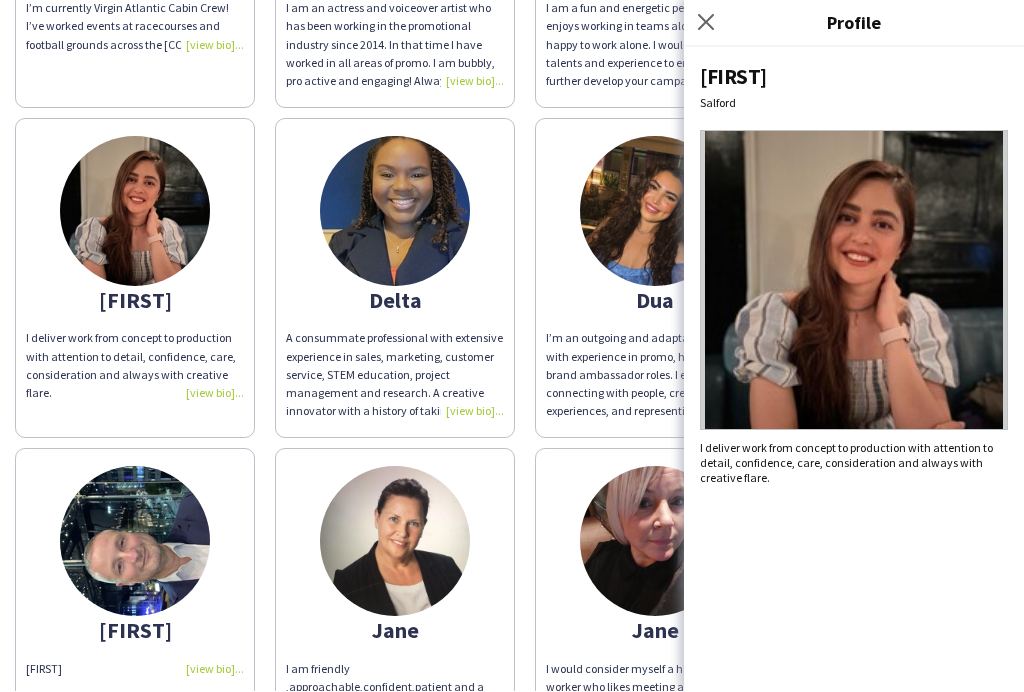 click on "Close pop-in" 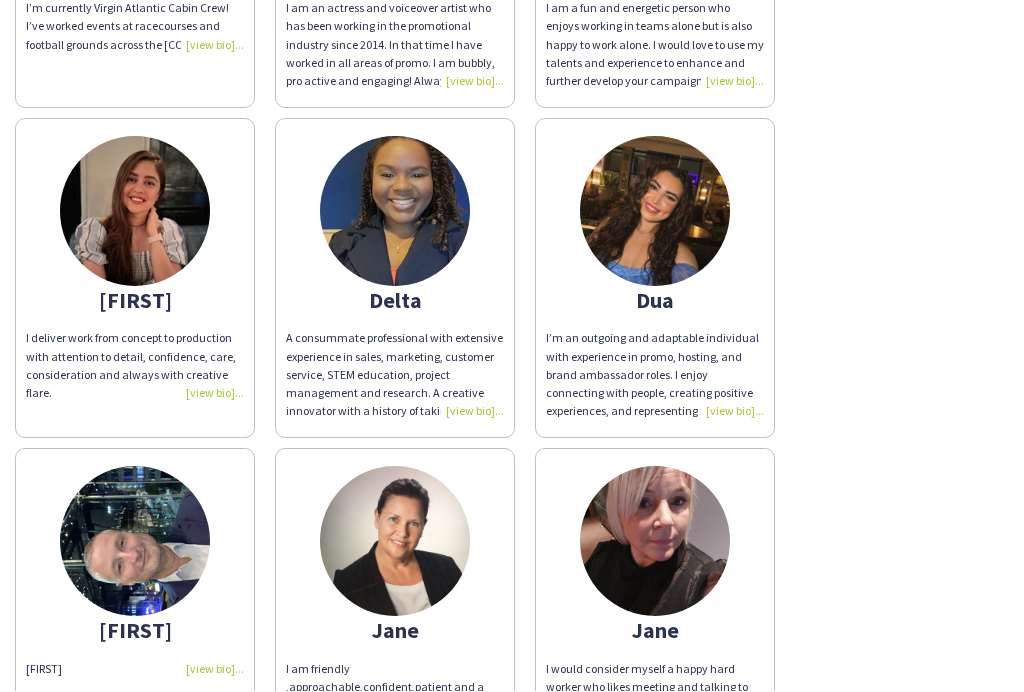 click on "A consummate professional with extensive experience in sales, marketing, customer service, STEM education, project management and research. A creative innovator with a history of taking projects from concept to completion; an outstanding communicator with proven success working with diverse levels of stakeholders across academia, industry and community settings, with particular success and expertise in leadership and youth development." 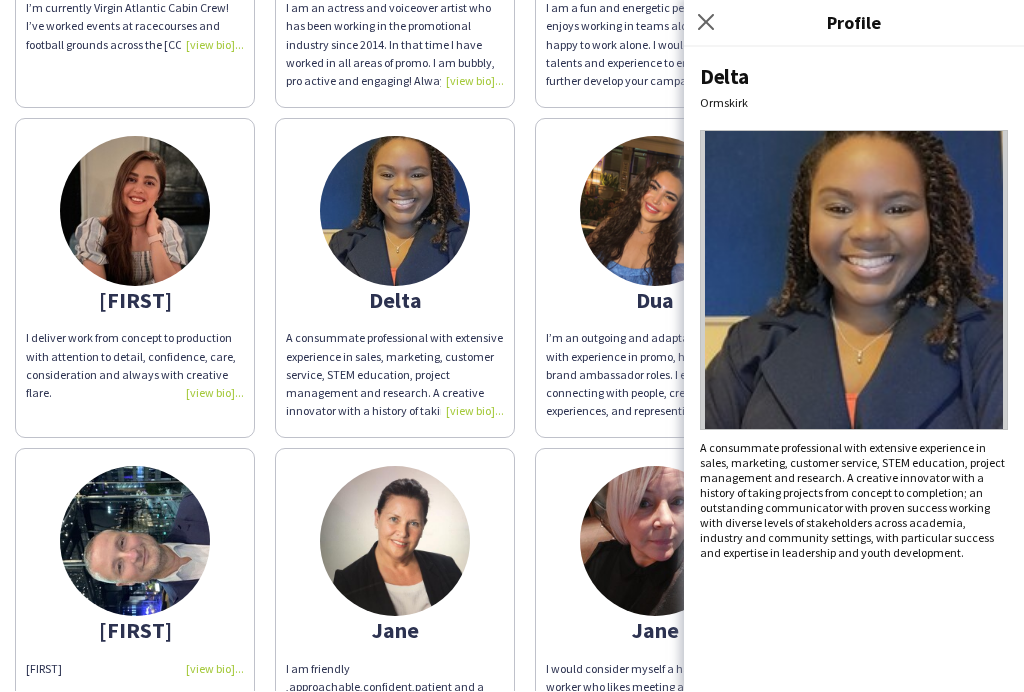 click on "Close pop-in" 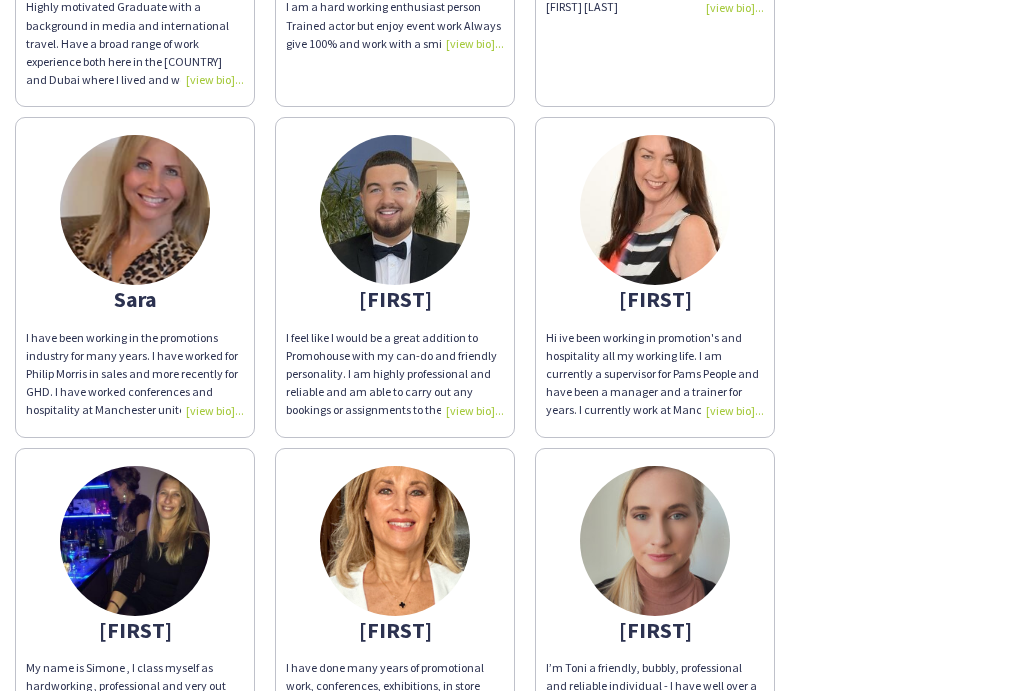 scroll, scrollTop: 1964, scrollLeft: 0, axis: vertical 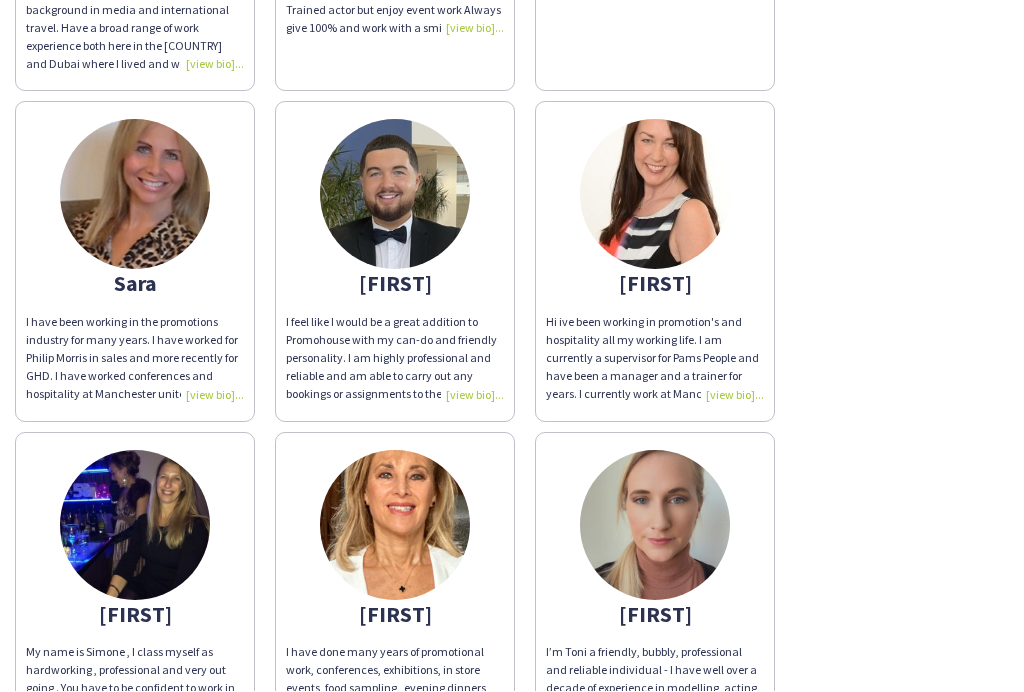 click on "I have been working in the promotions industry for many years. I have worked for Philip Morris in sales and more recently for GHD. I have worked conferences and hospitality at Manchester united. I also work as a BA in sampling food and alcohol in supermarkets. I’m enthusiastic and friendly, work well in a team and self motivated to work alone. I would be a great asset on any job" 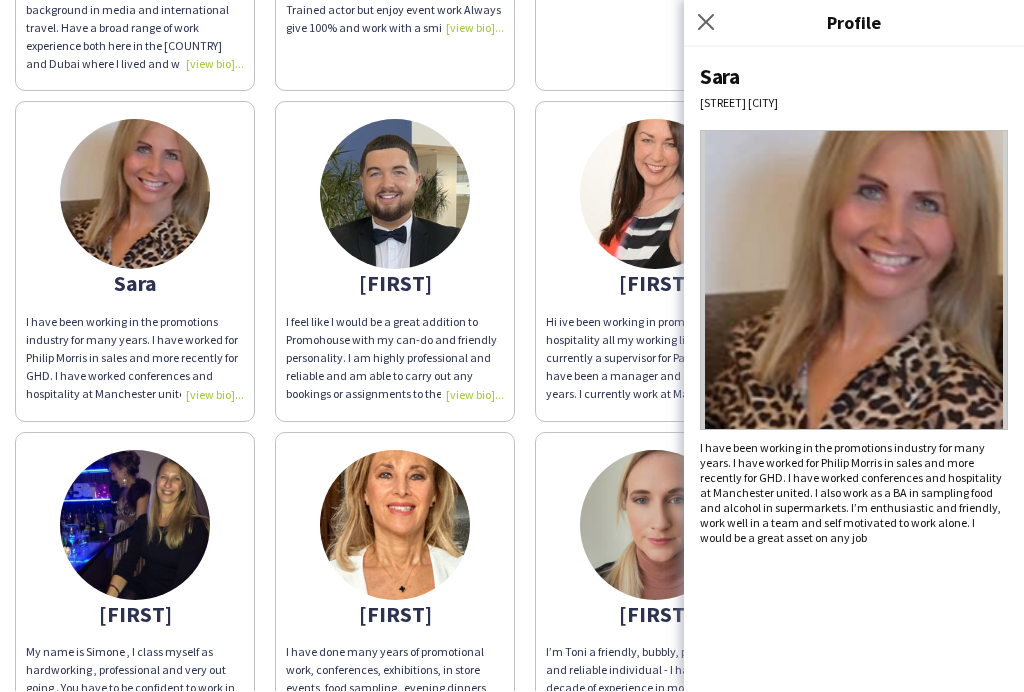 click 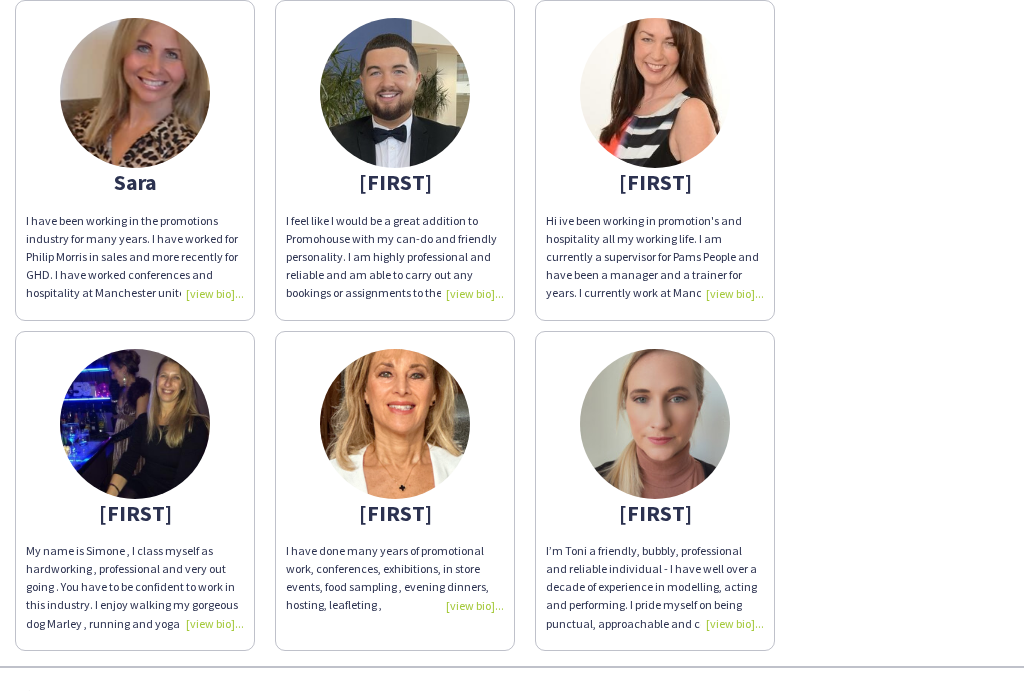 scroll, scrollTop: 2064, scrollLeft: 0, axis: vertical 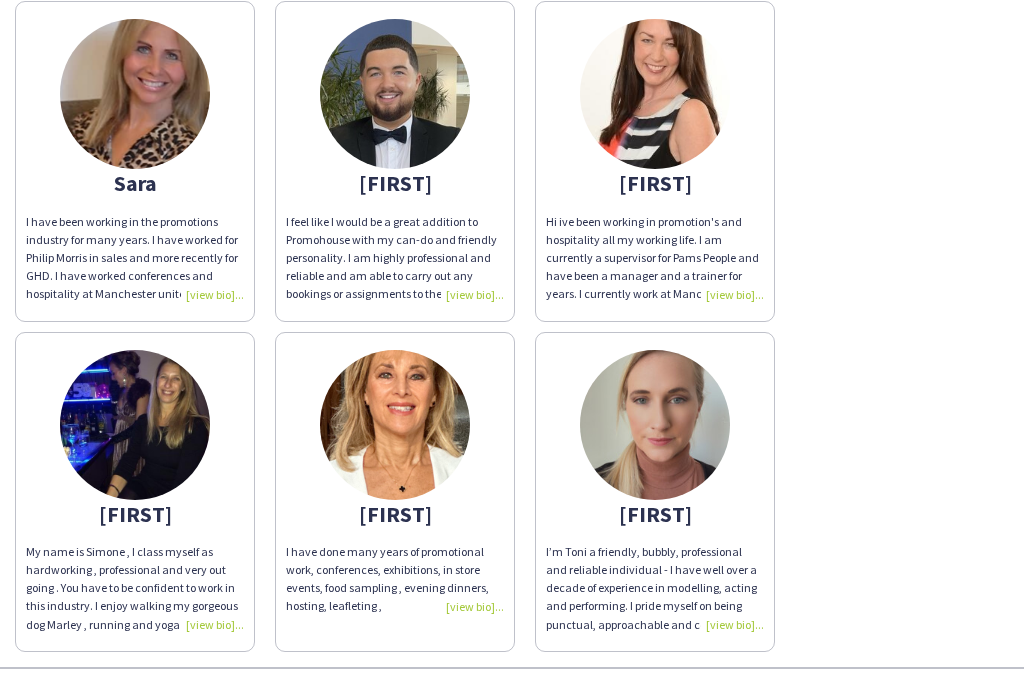 click on "My name is Simone , I class myself as hardworking , professional and very out going . You have to be confident to work in this industry. I enjoy walking my gorgeous dog Marley , running and yoga . My social time is spent with my family and friends eating out , going on holidays generally spending quality time with them . I work alone or In a team both works for me . Meeting new work colleagues and clients on an everyday basis . I love my work 🤗" 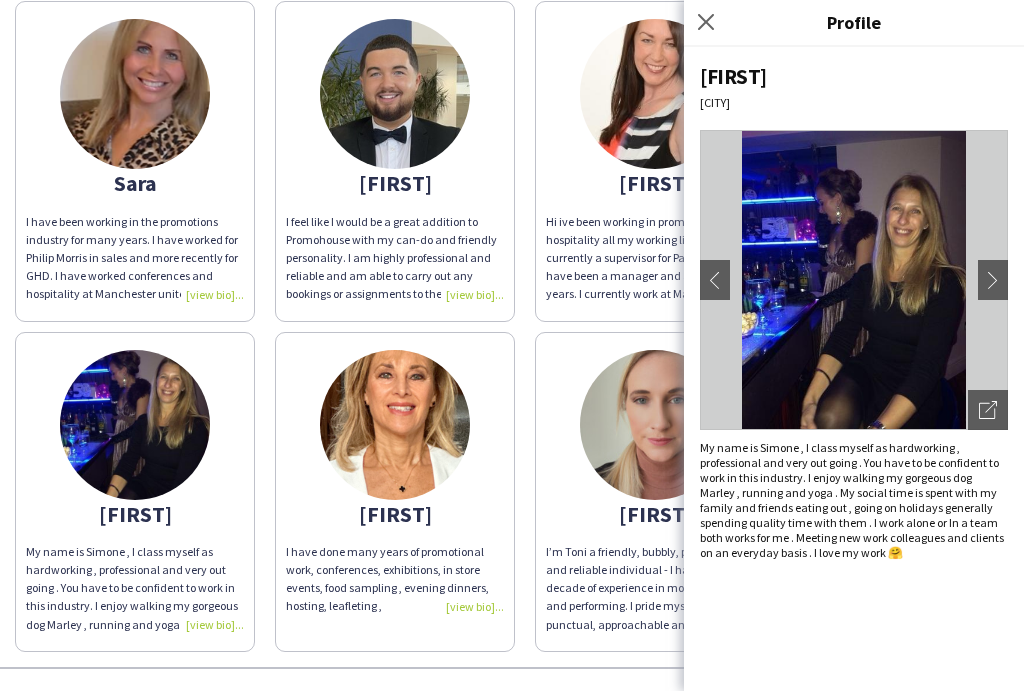 click on "I have done many years of promotional work, conferences, exhibitions, in store events, food sampling , evening dinners, hosting, leafleting ," 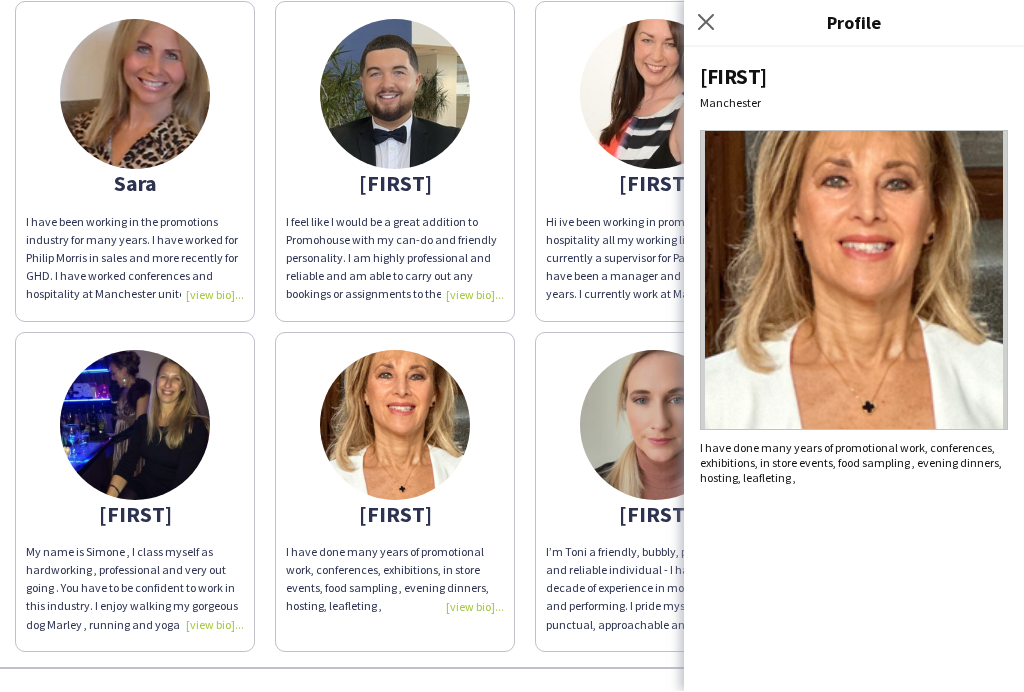 click on "I’m Toni a friendly, bubbly, professional and reliable individual - I have well over a decade of experience in modelling, acting and performing. I pride myself on being punctual, approachable and confident - always being adaptable, honest and exactly what you need whenever required. I am happy to travel, have my own transport and my favourite things in life are; nature, finding hidden gems, crystal blue seas, a very good coffee and of course performing!" 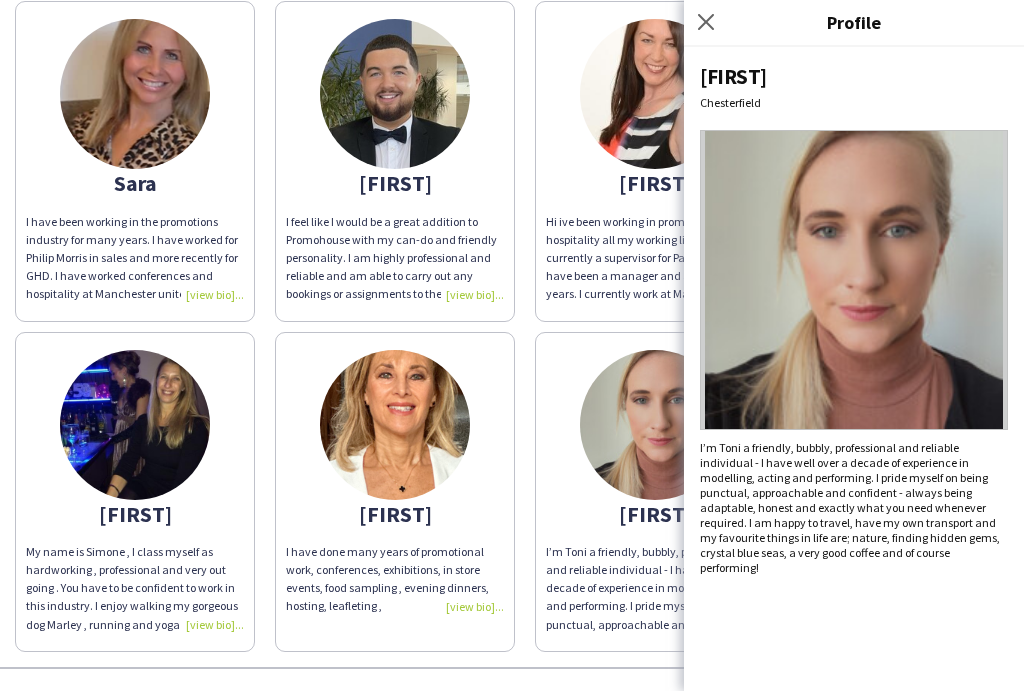 click 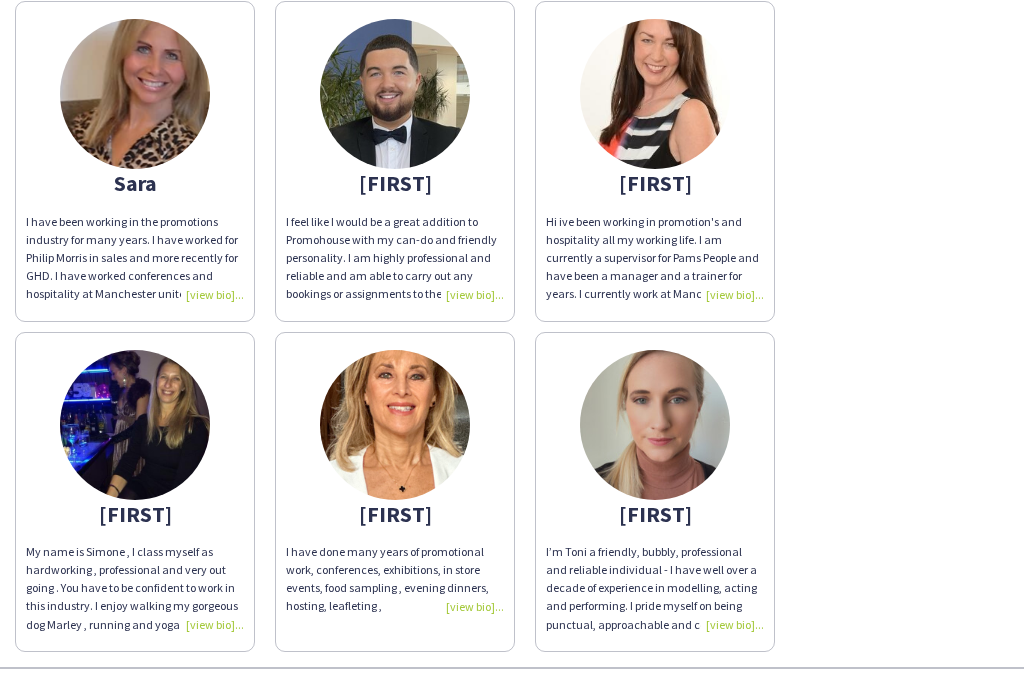 click on "I have been working in the promotions industry for many years. I have worked for Philip Morris in sales and more recently for GHD. I have worked conferences and hospitality at Manchester united. I also work as a BA in sampling food and alcohol in supermarkets. I’m enthusiastic and friendly, work well in a team and self motivated to work alone. I would be a great asset on any job" 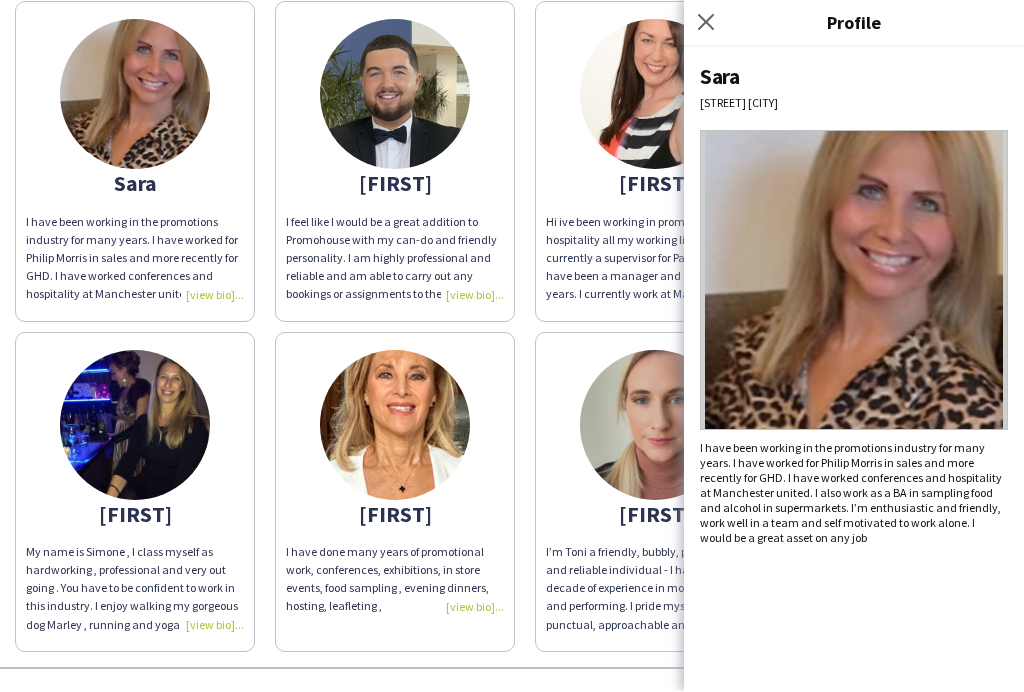 click on "Close pop-in" 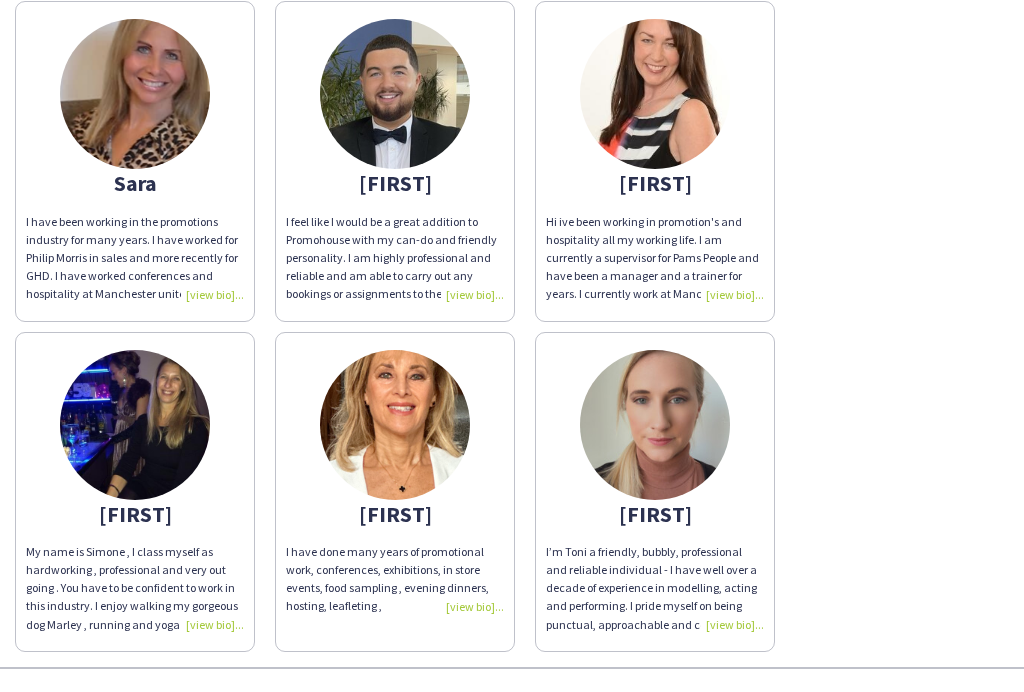 scroll, scrollTop: 1, scrollLeft: 0, axis: vertical 